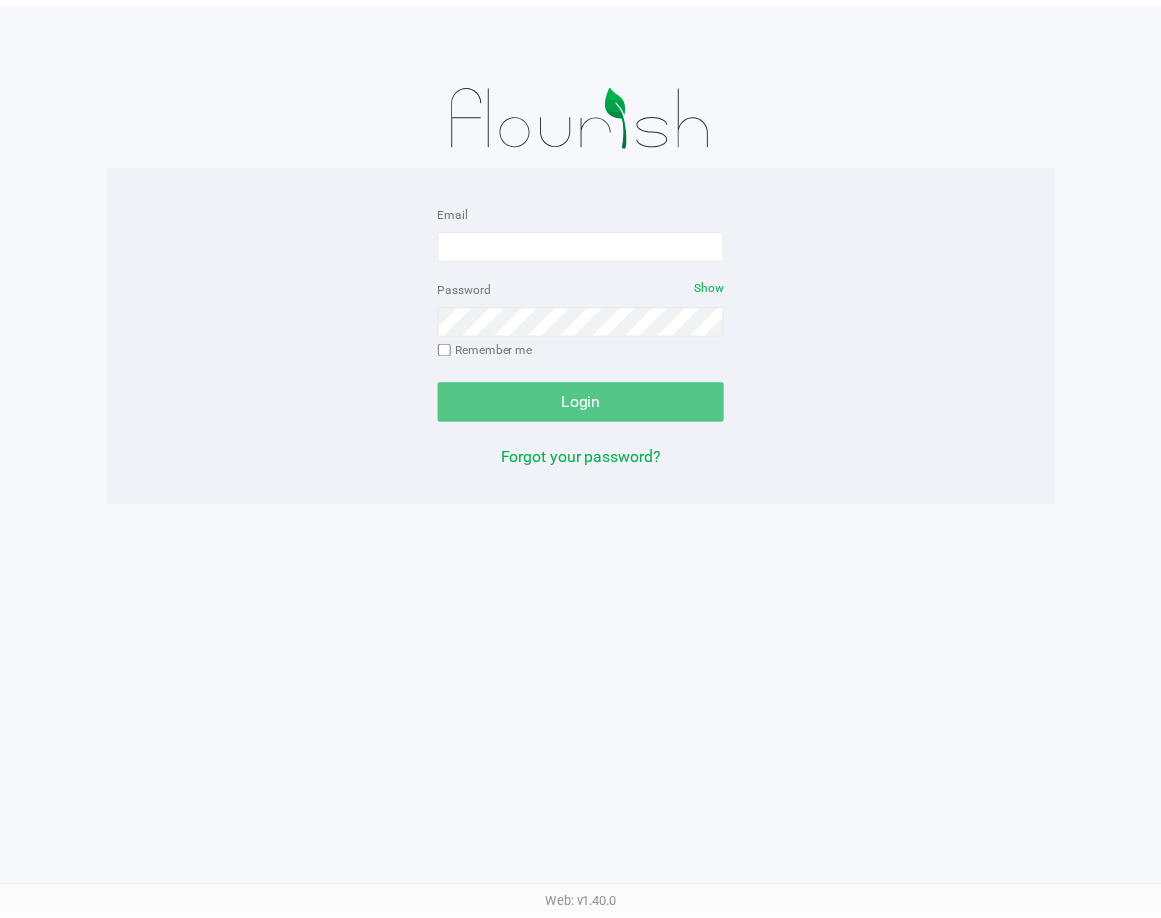 scroll, scrollTop: 0, scrollLeft: 0, axis: both 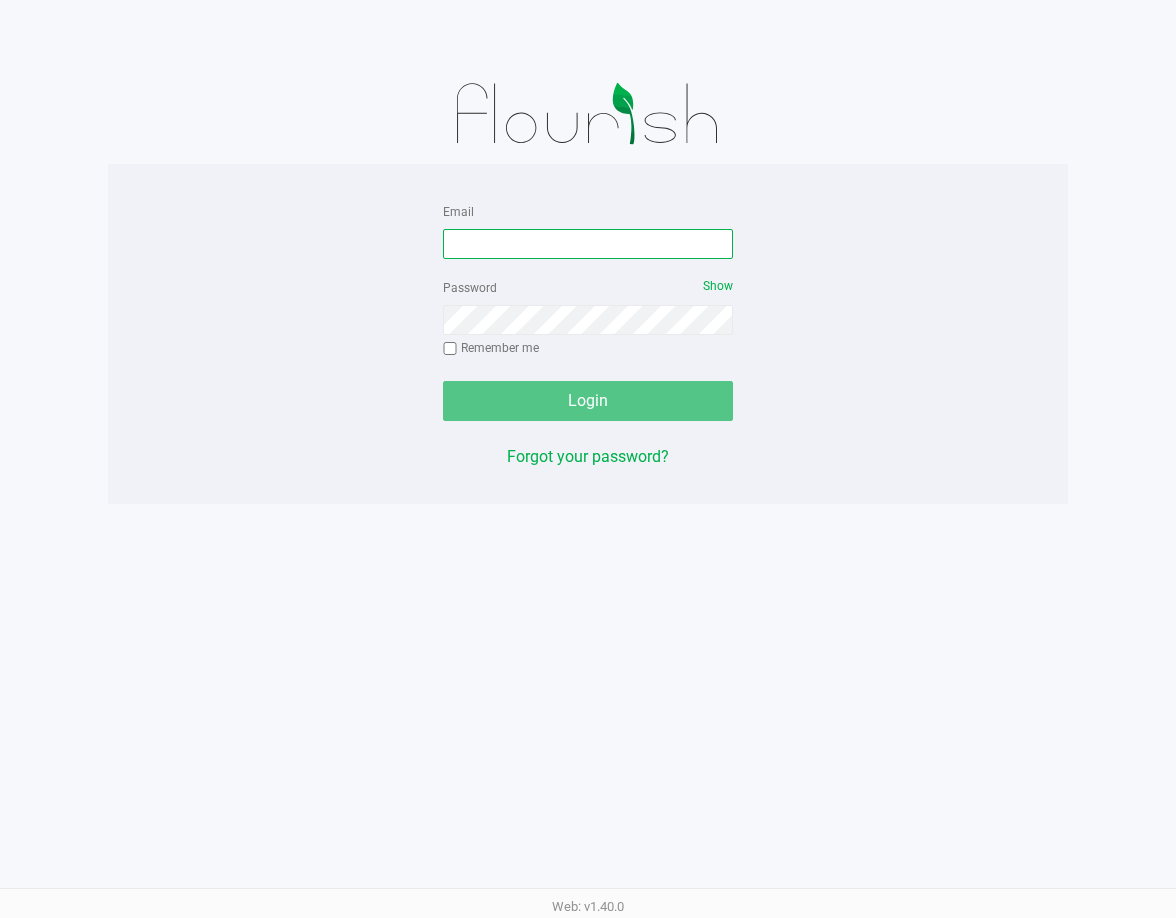 click on "Email" at bounding box center [588, 244] 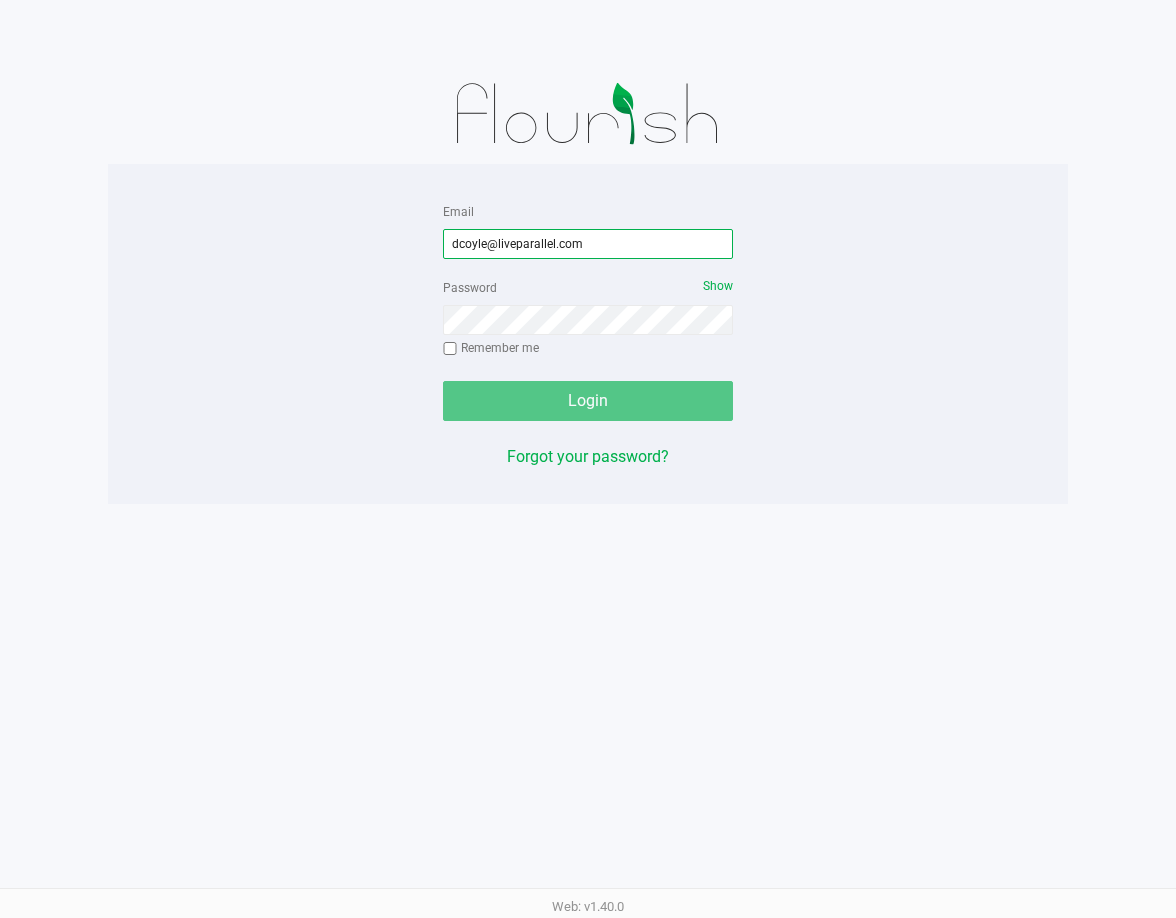 type on "dcoyle@liveparallel.com" 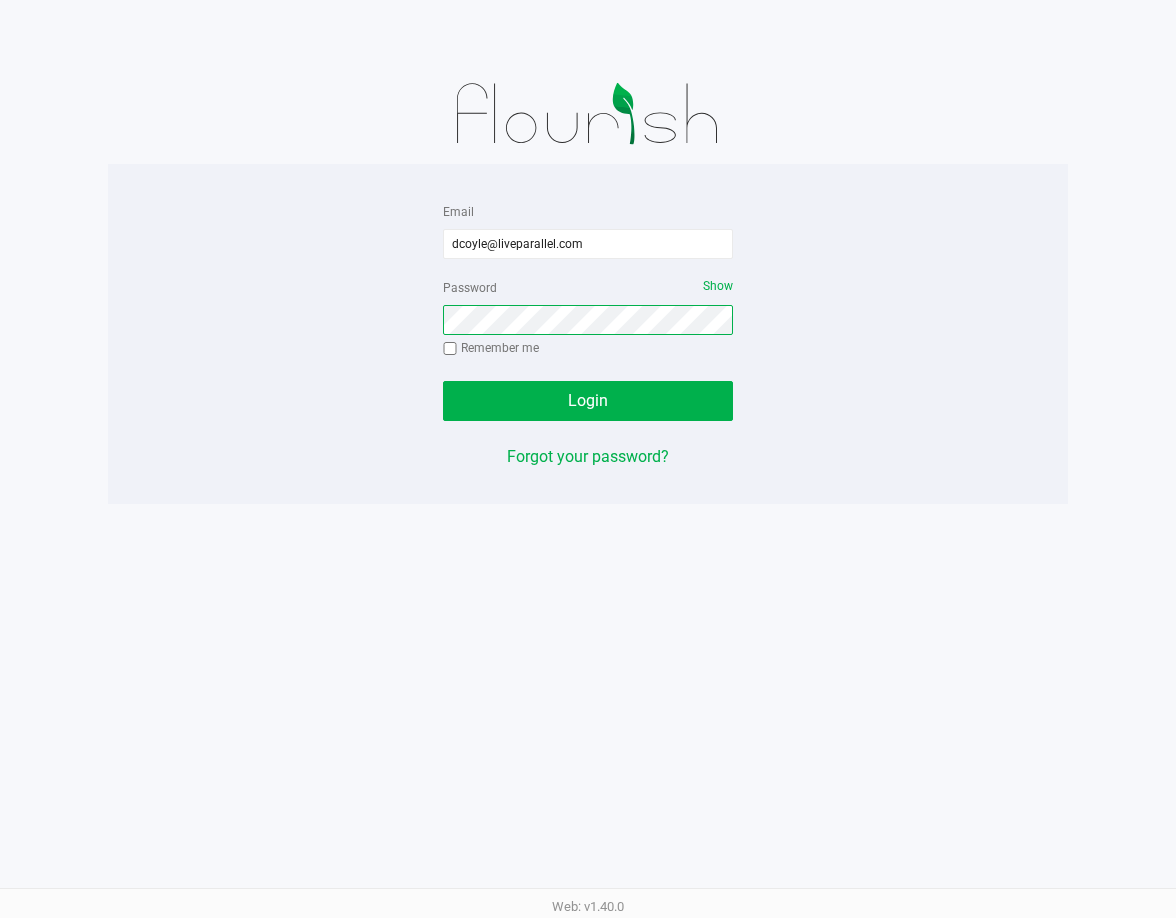 click on "Login" 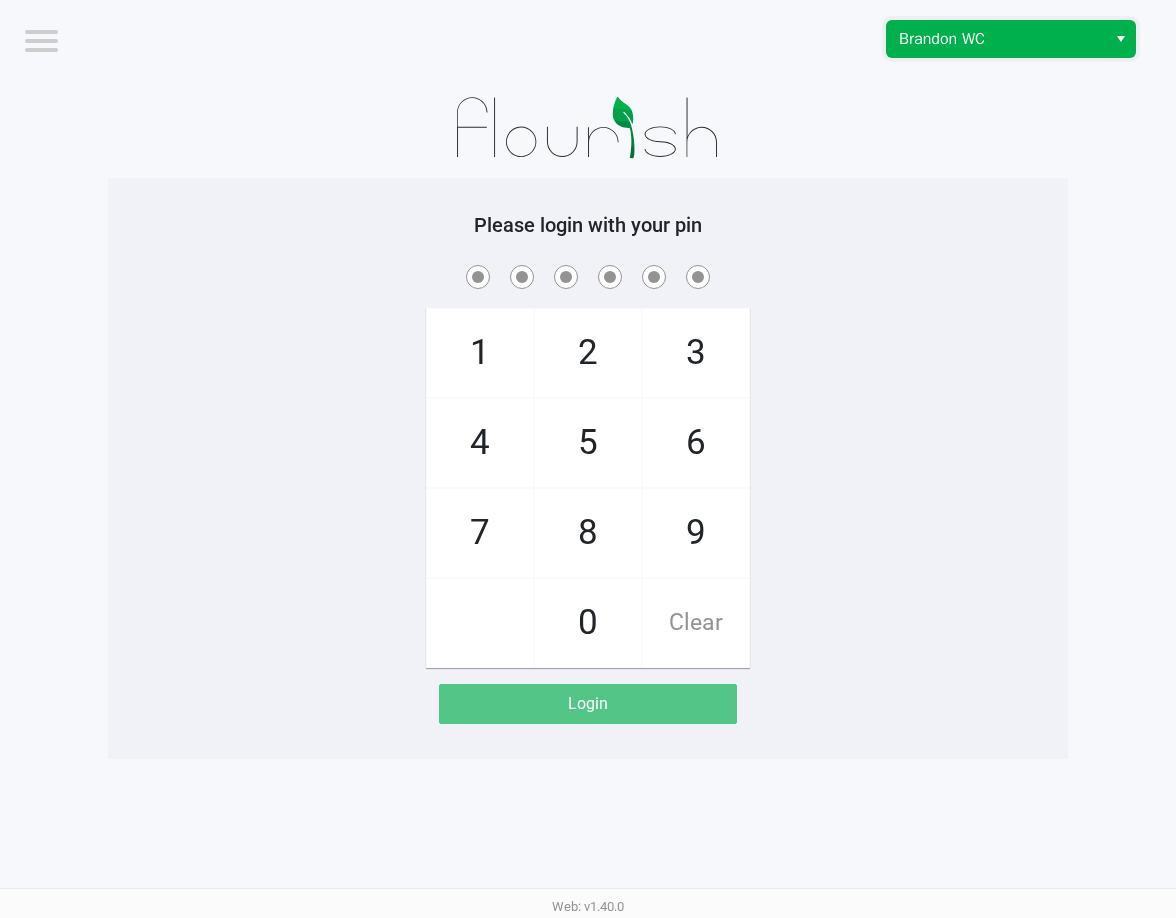 click on "Brandon WC" at bounding box center [996, 39] 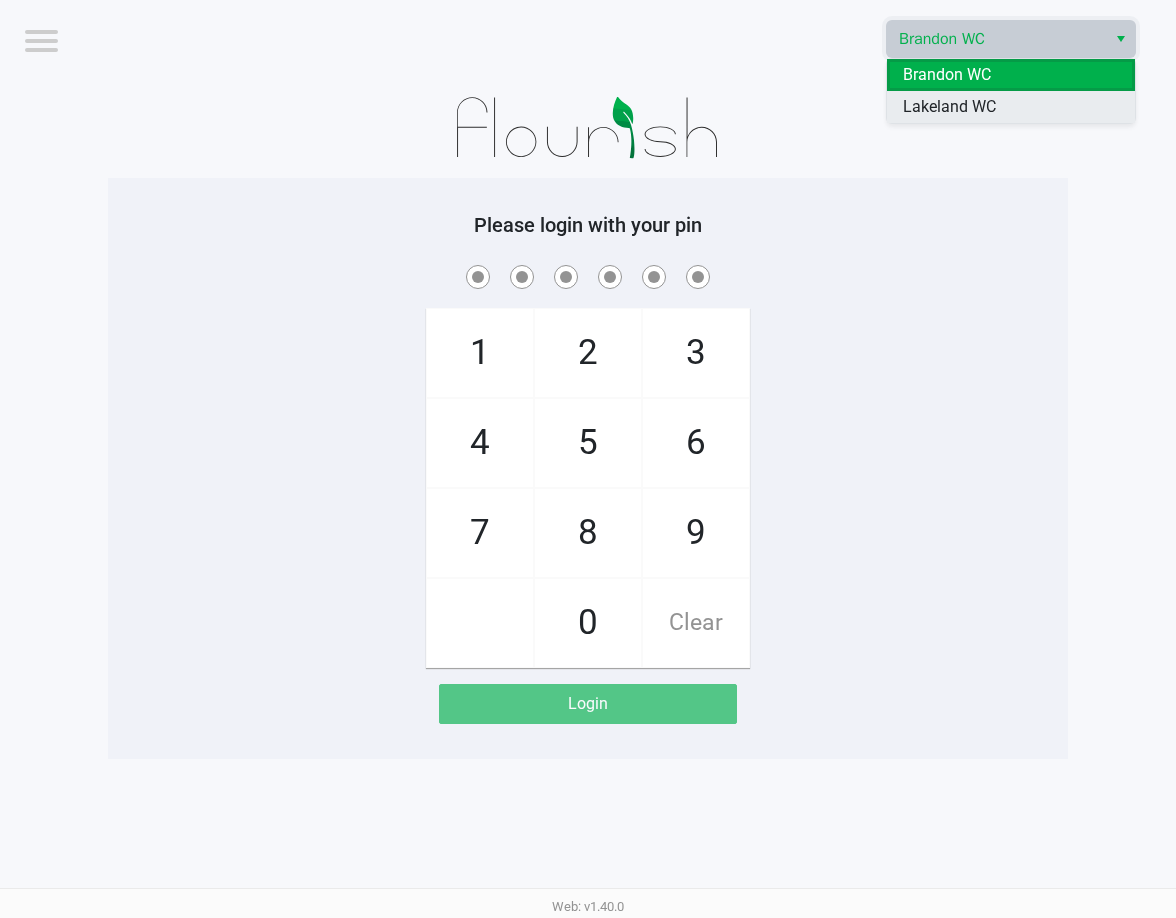 click on "Lakeland WC" at bounding box center [1011, 107] 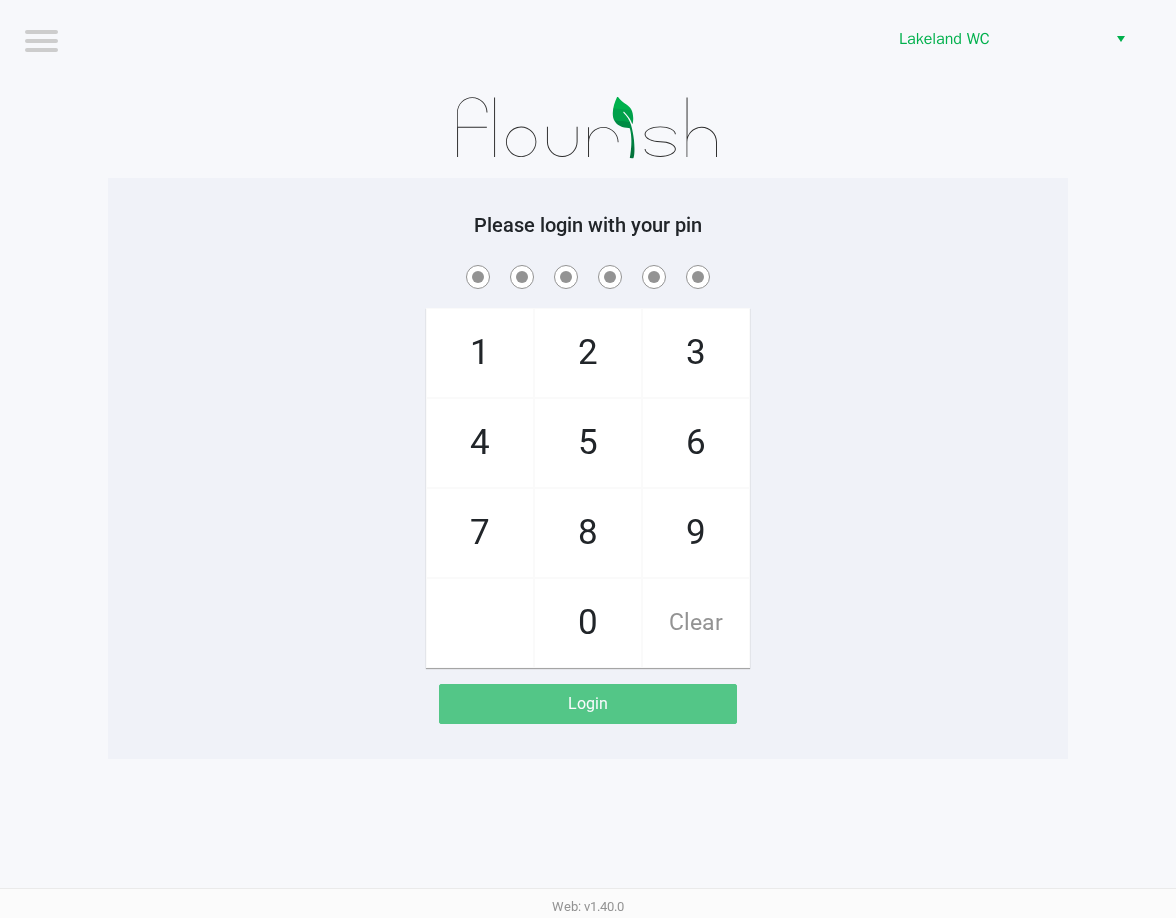 click 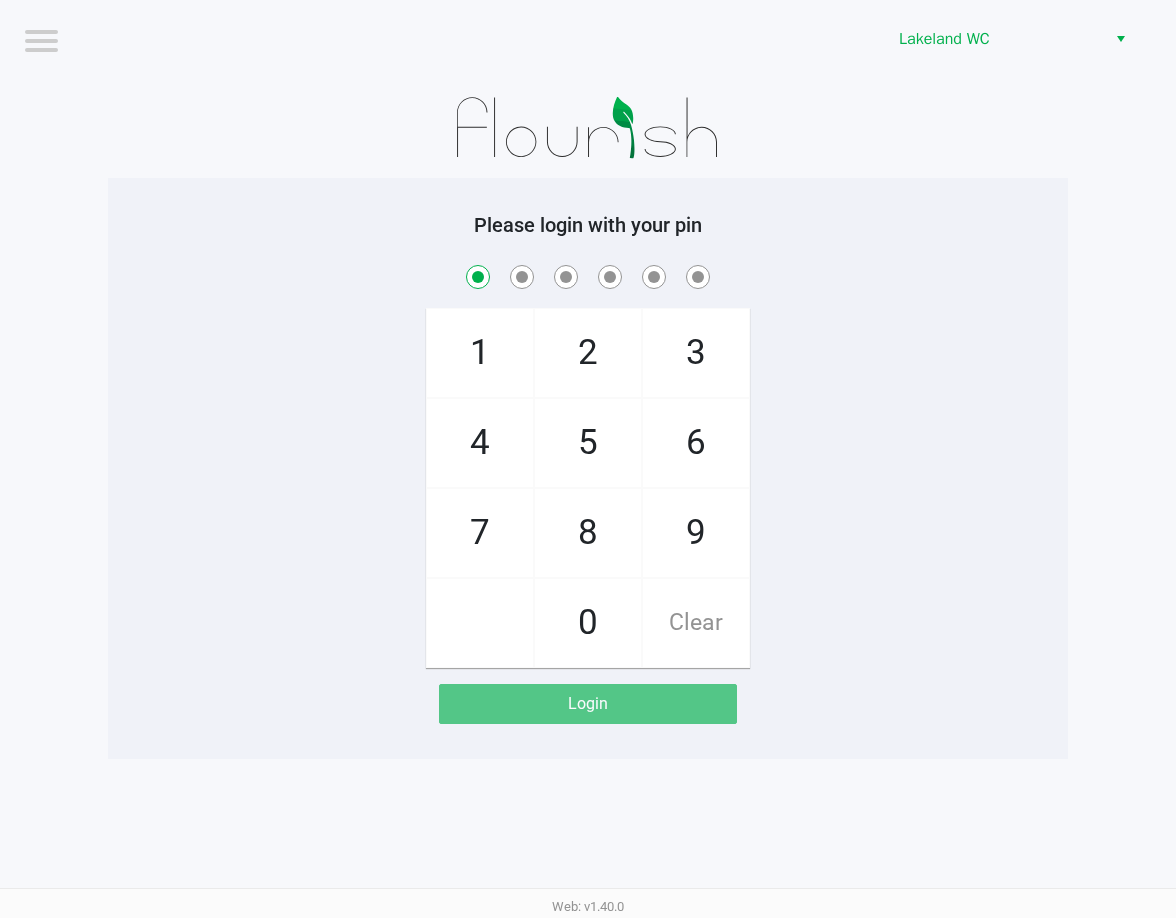 checkbox on "true" 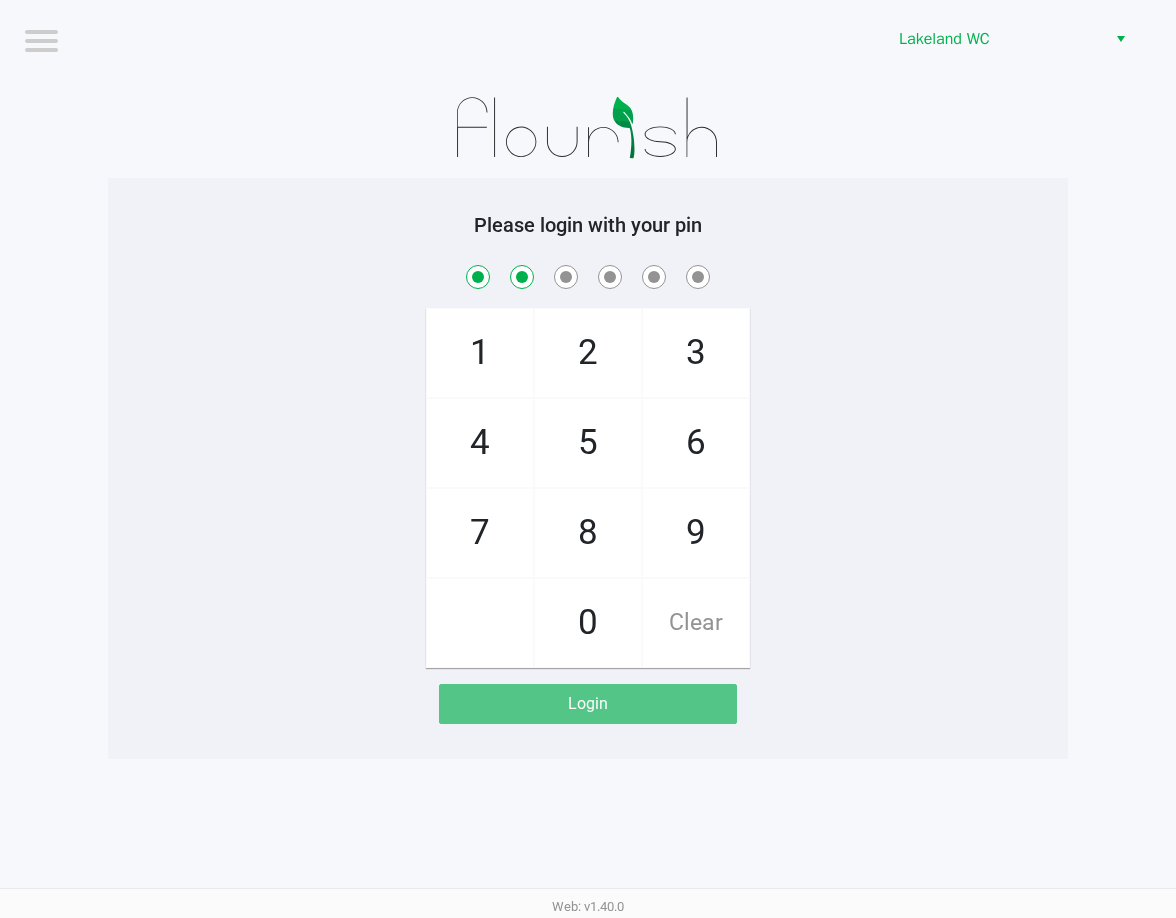 checkbox on "true" 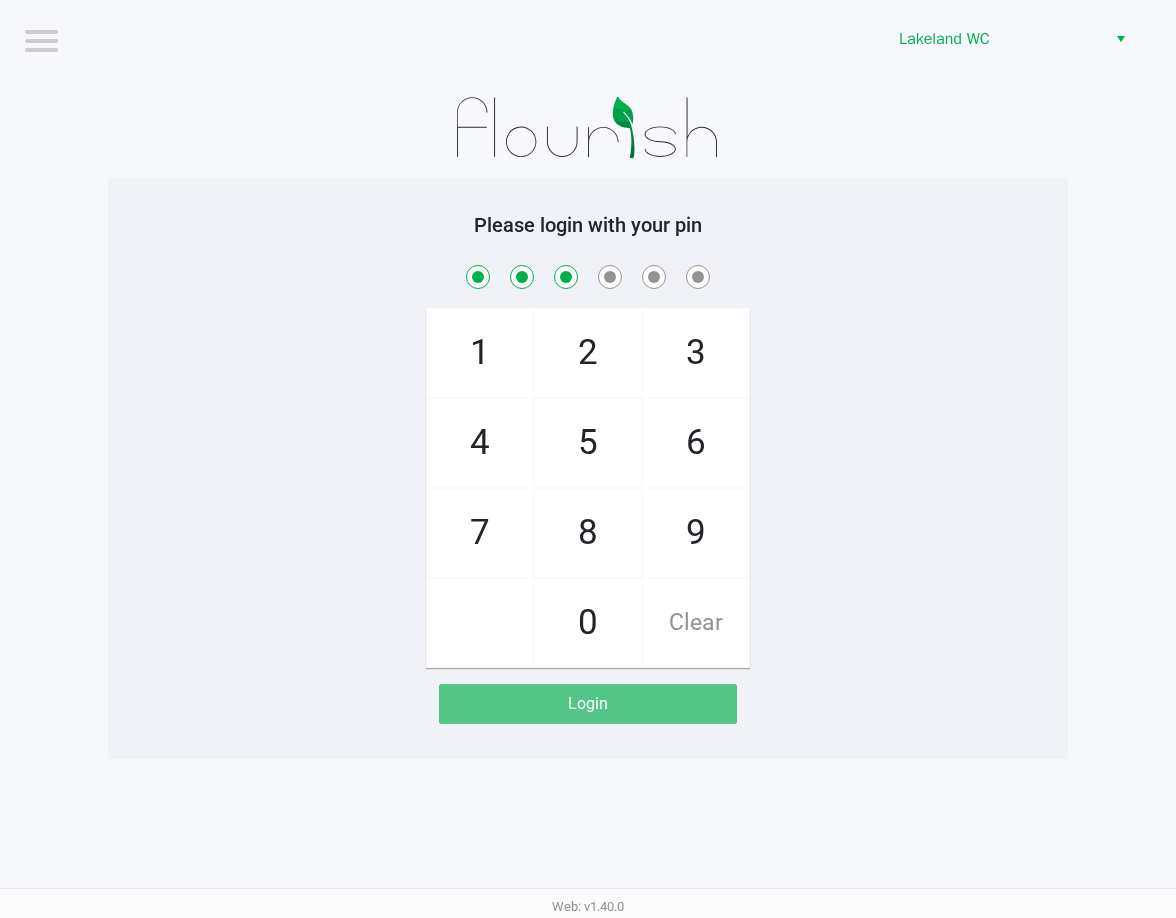 checkbox on "true" 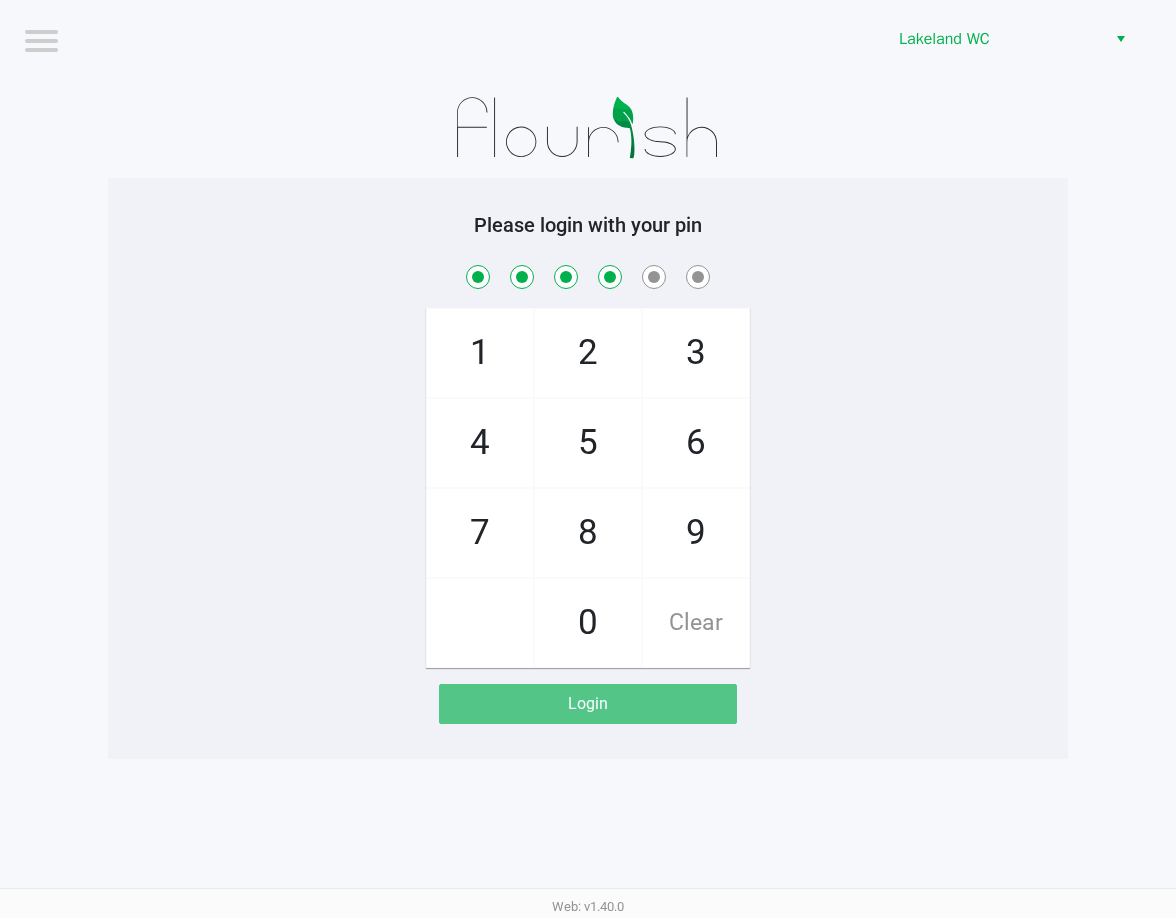 checkbox on "true" 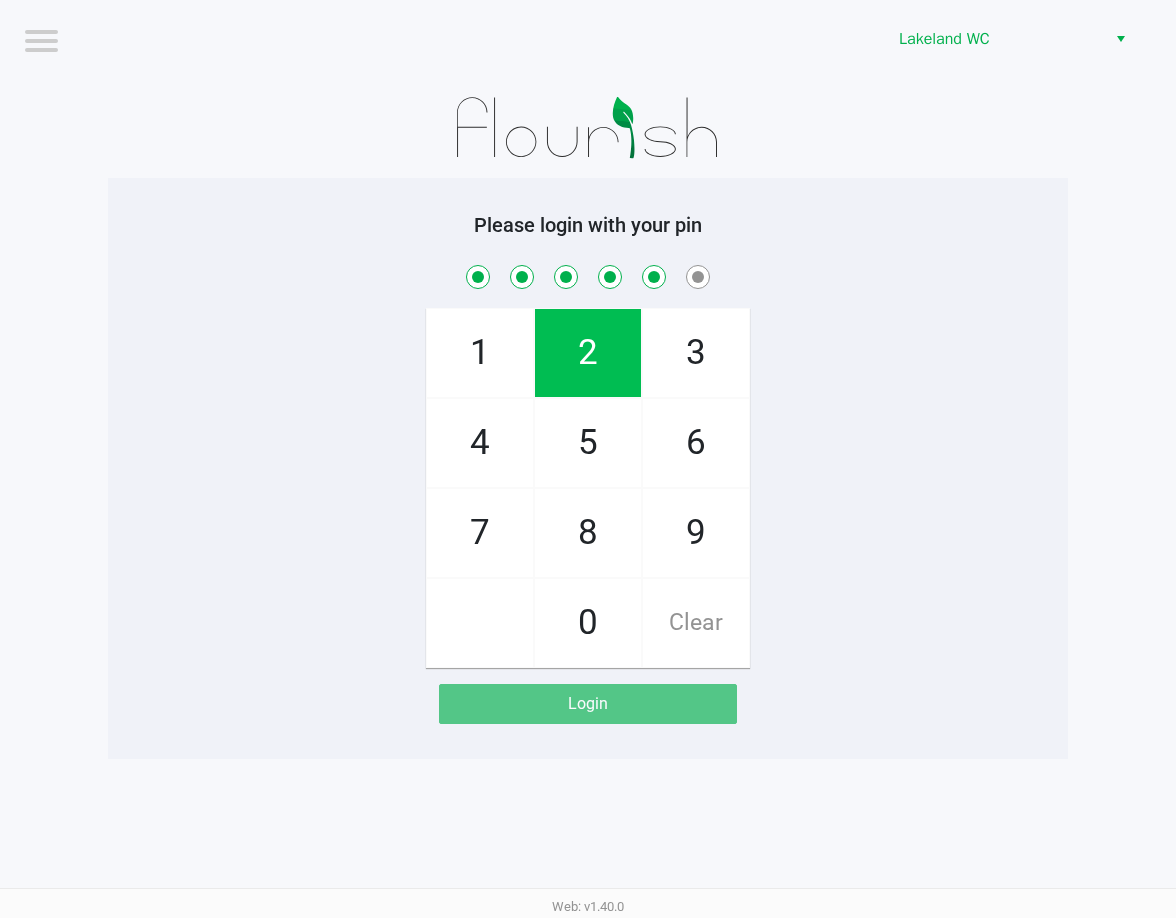 checkbox on "true" 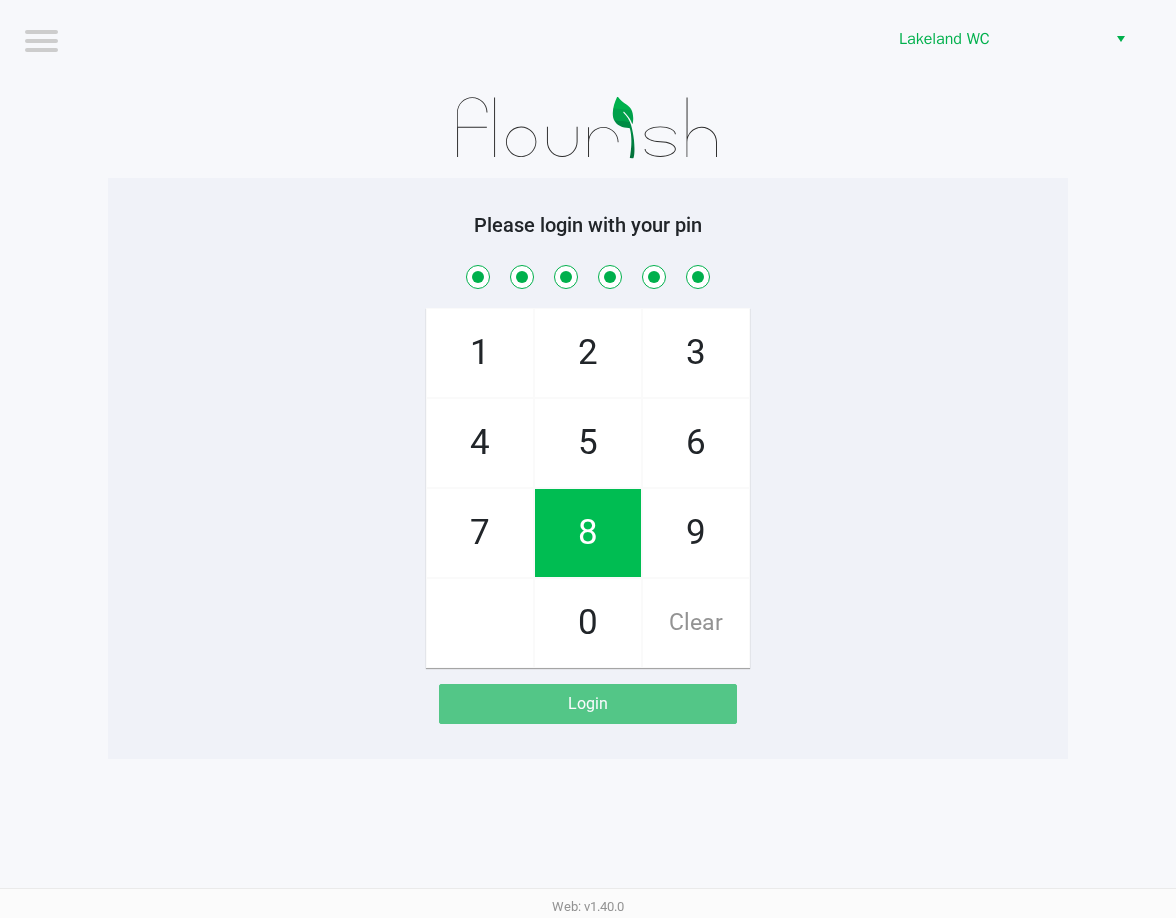 checkbox on "true" 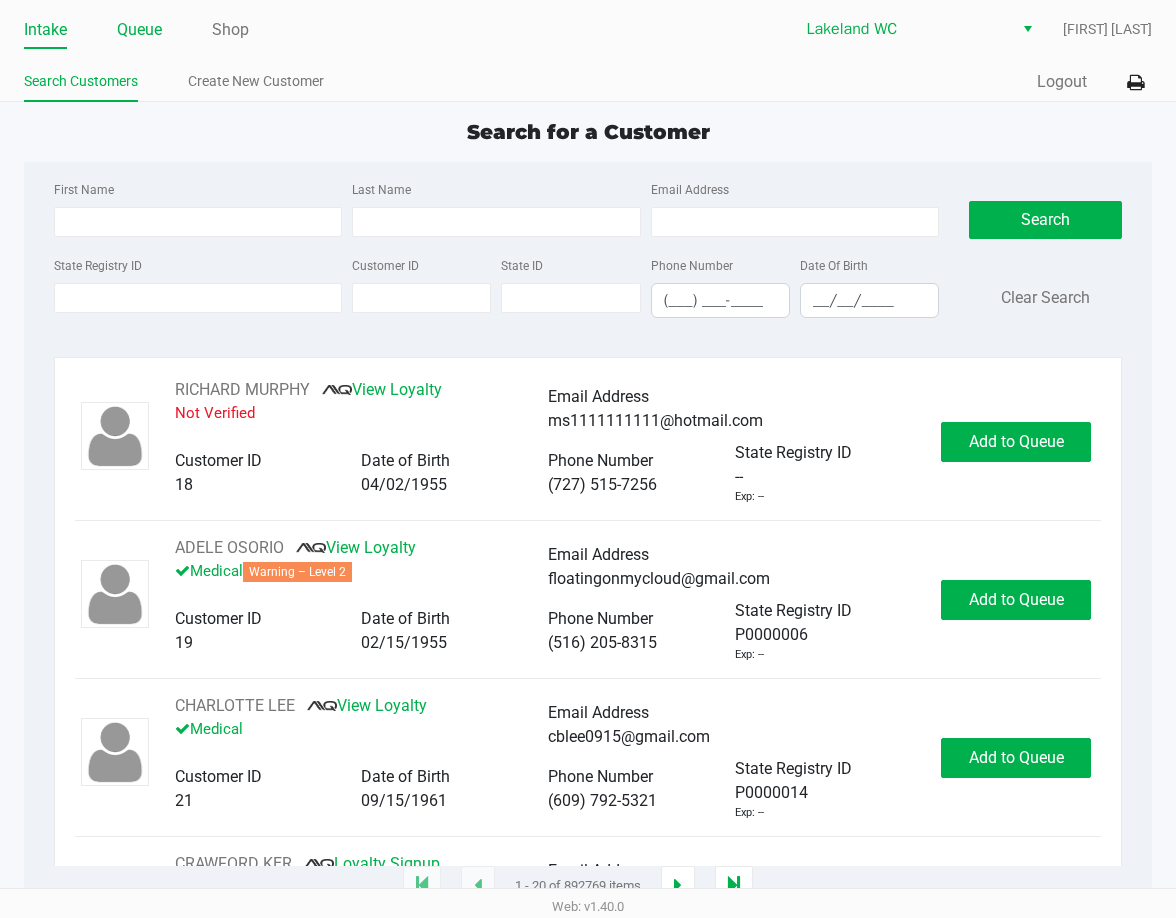 click on "Queue" 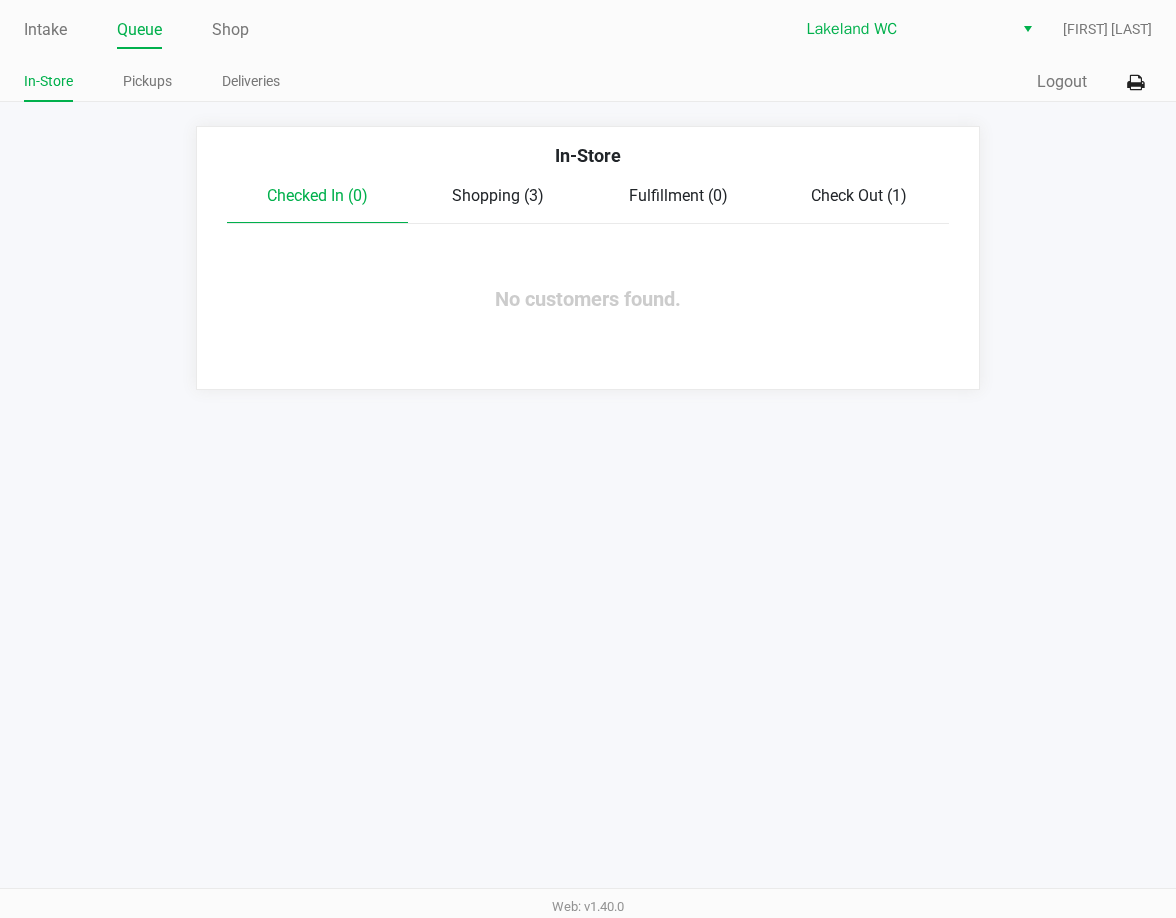 click on "Shopping (3)" 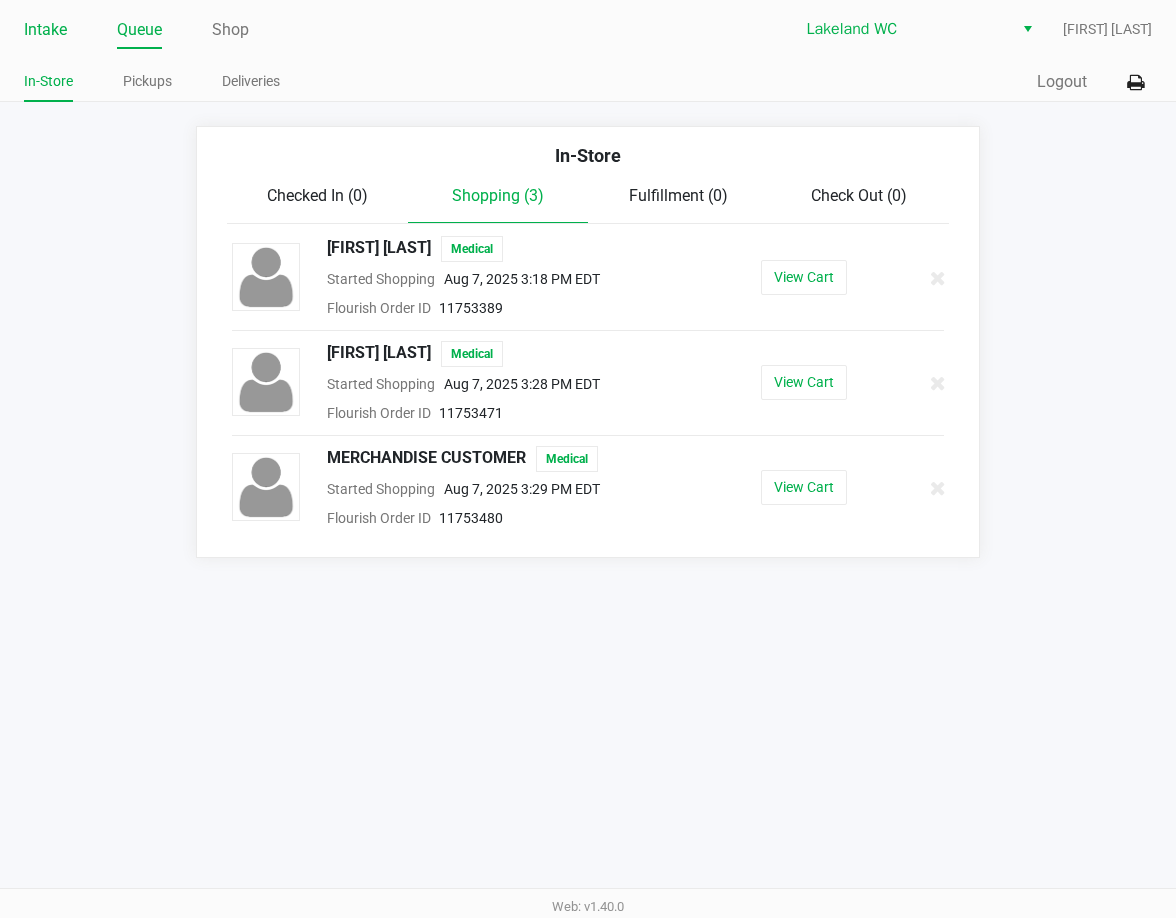 click on "Intake" 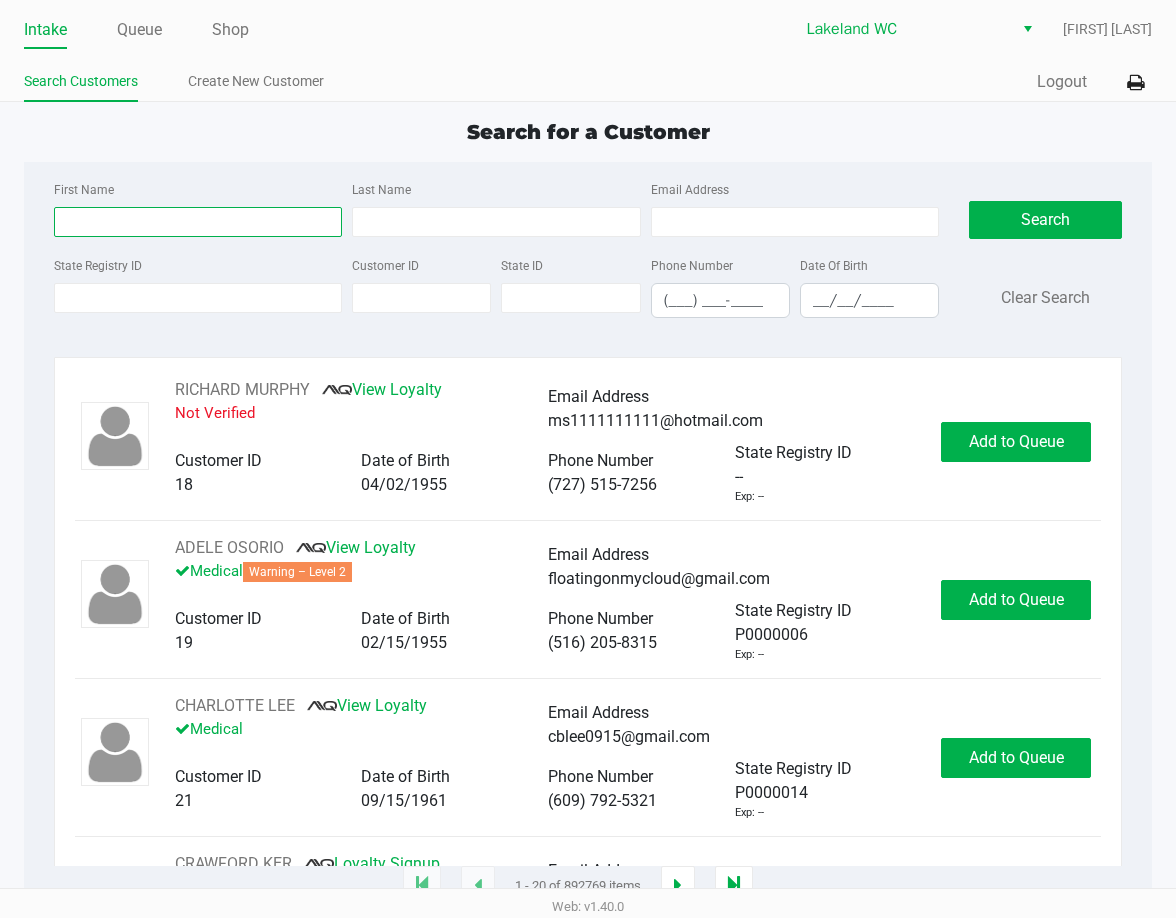 click on "First Name" at bounding box center [198, 222] 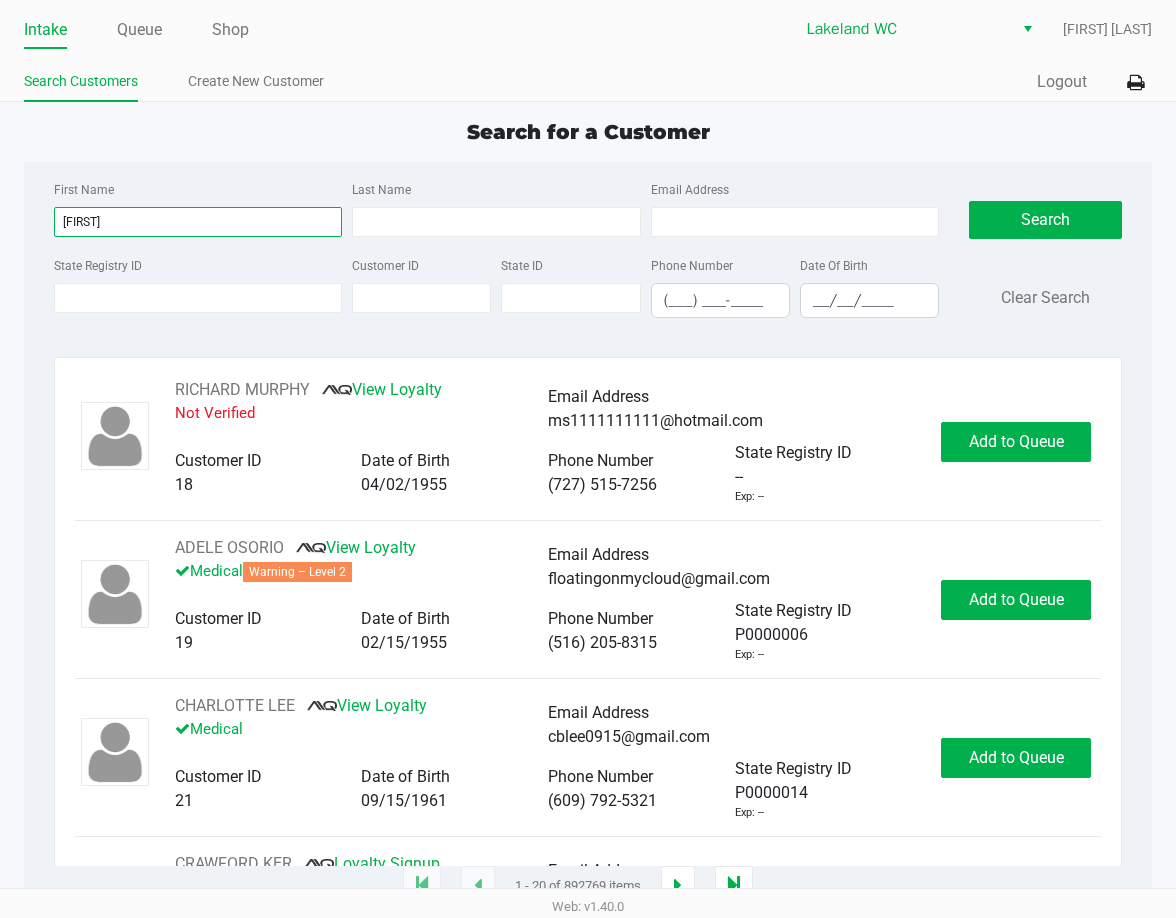 type on "ian" 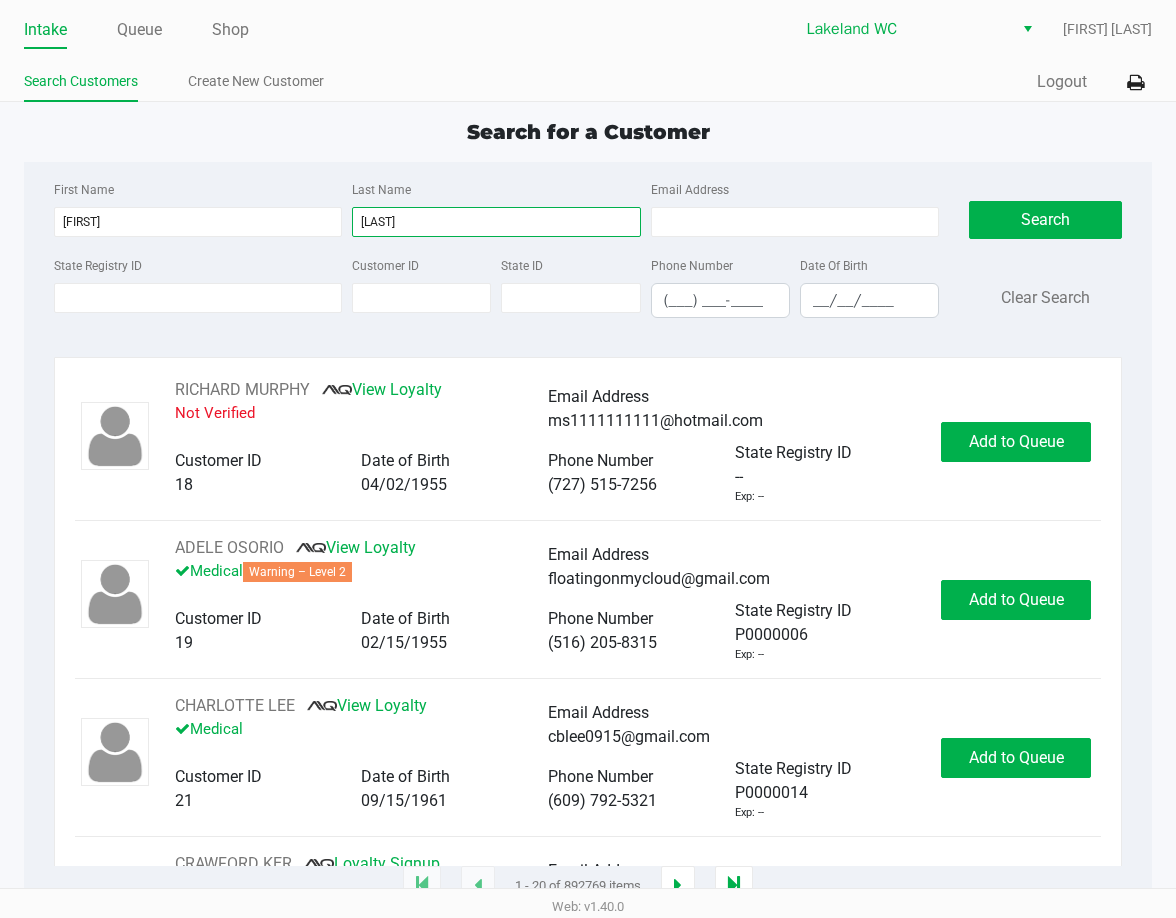 type on "goodman" 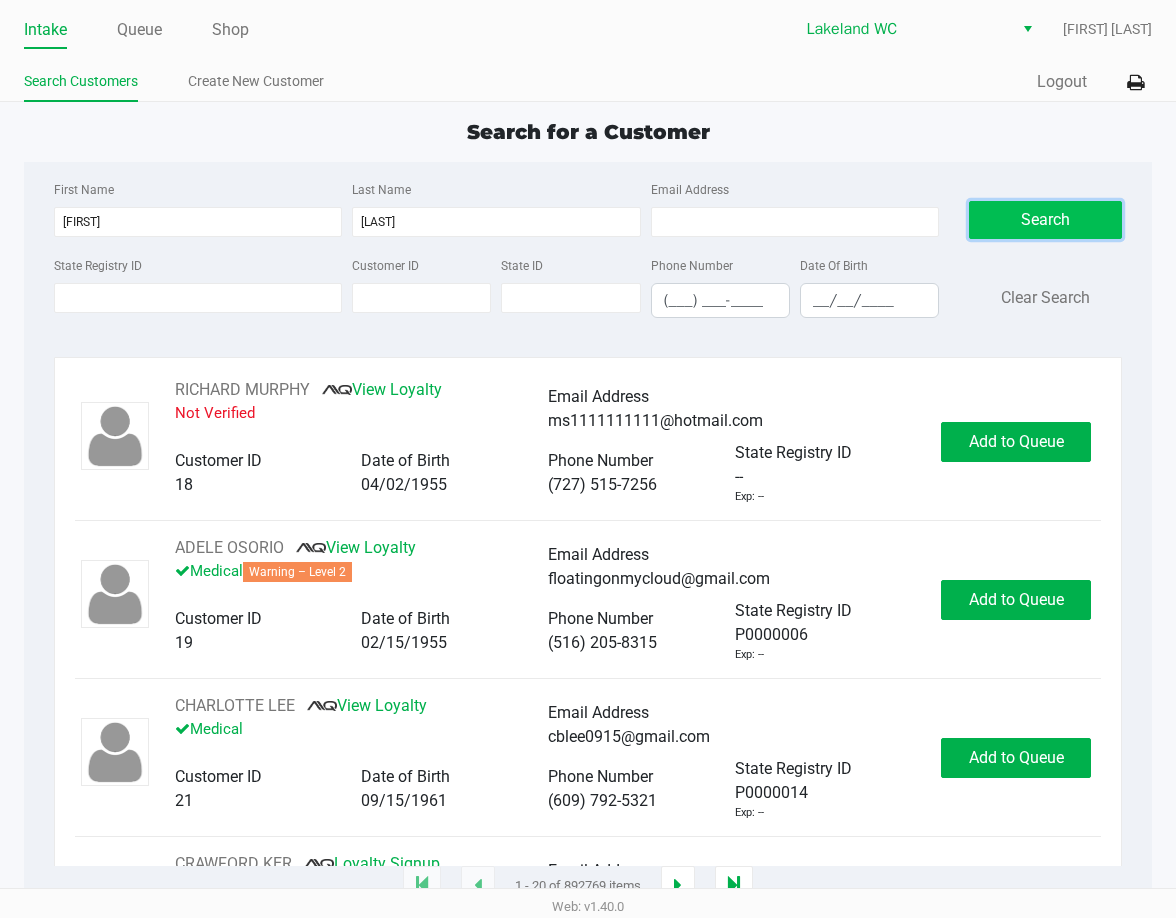 click on "Search" 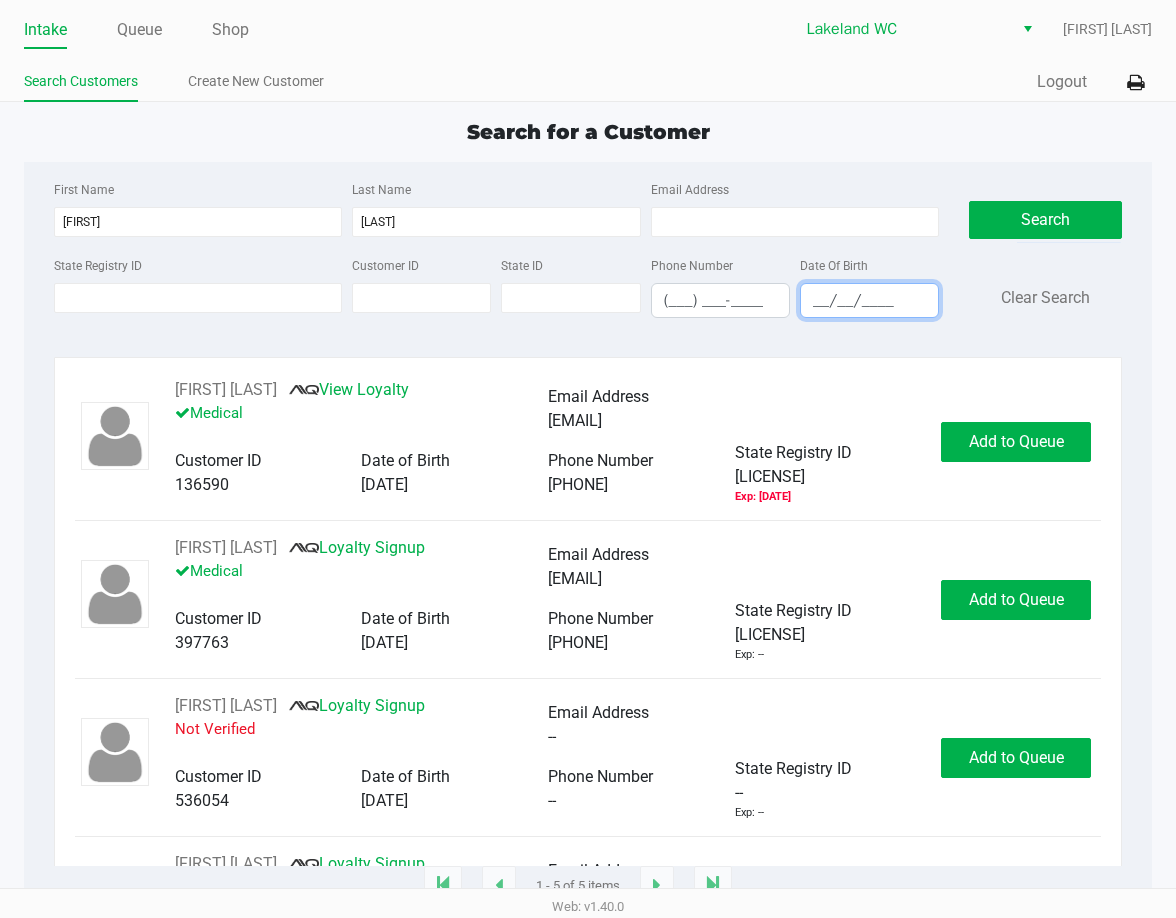 click on "__/__/____" at bounding box center (869, 300) 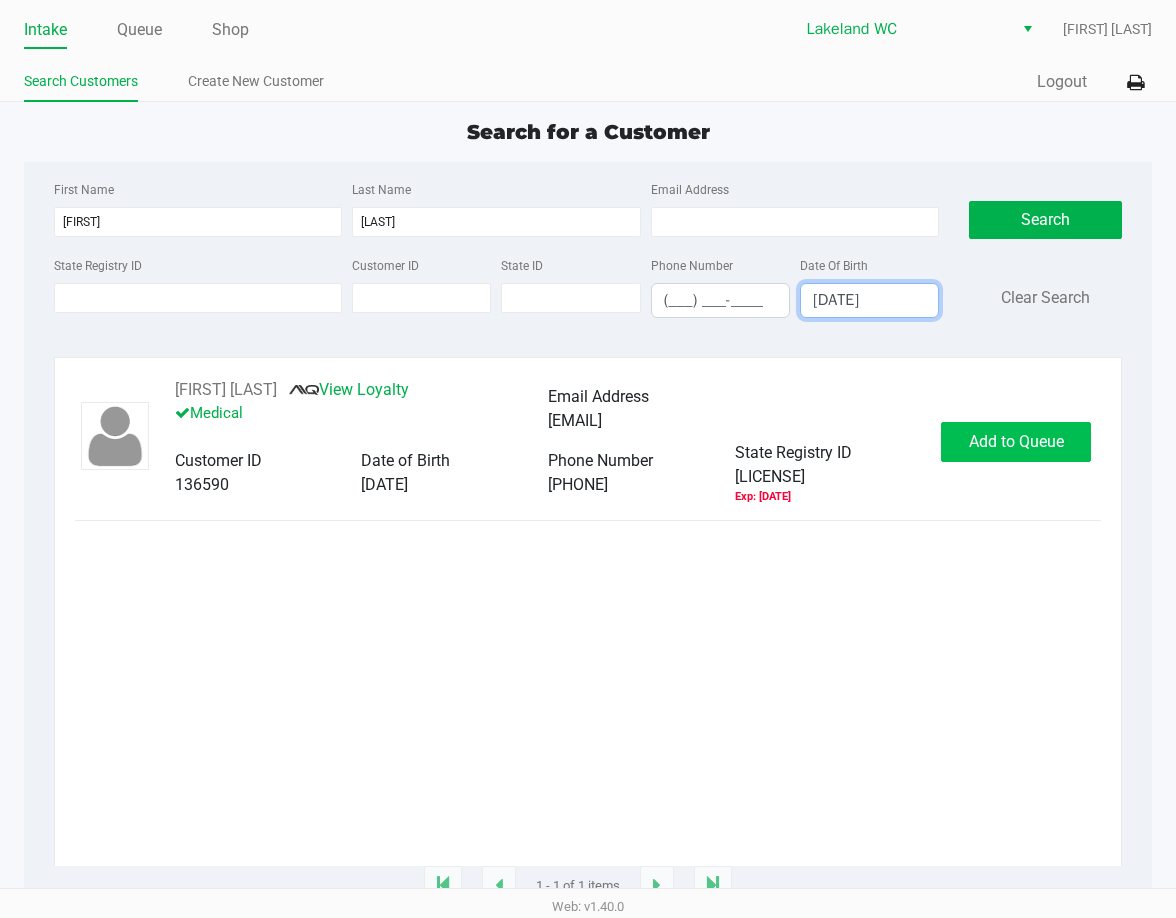type on "07/21/1978" 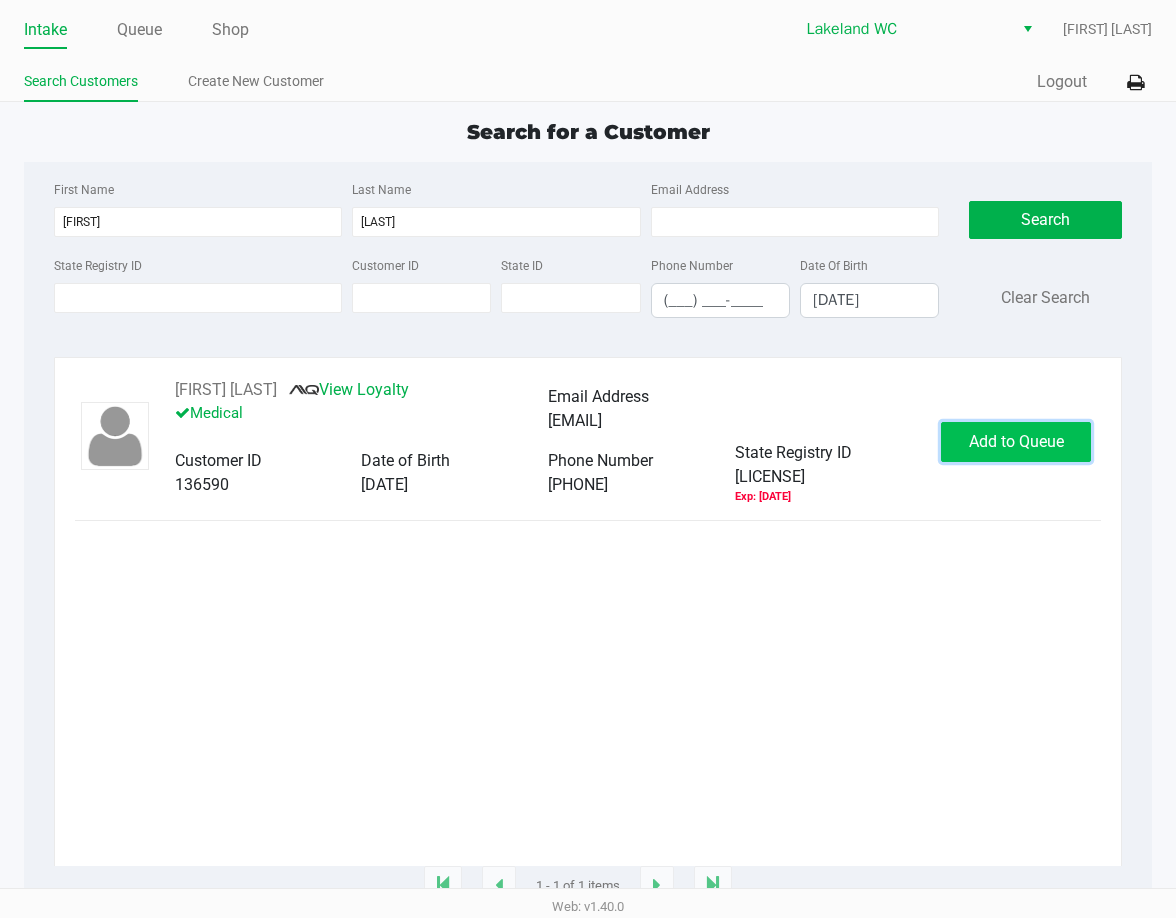 click on "Add to Queue" 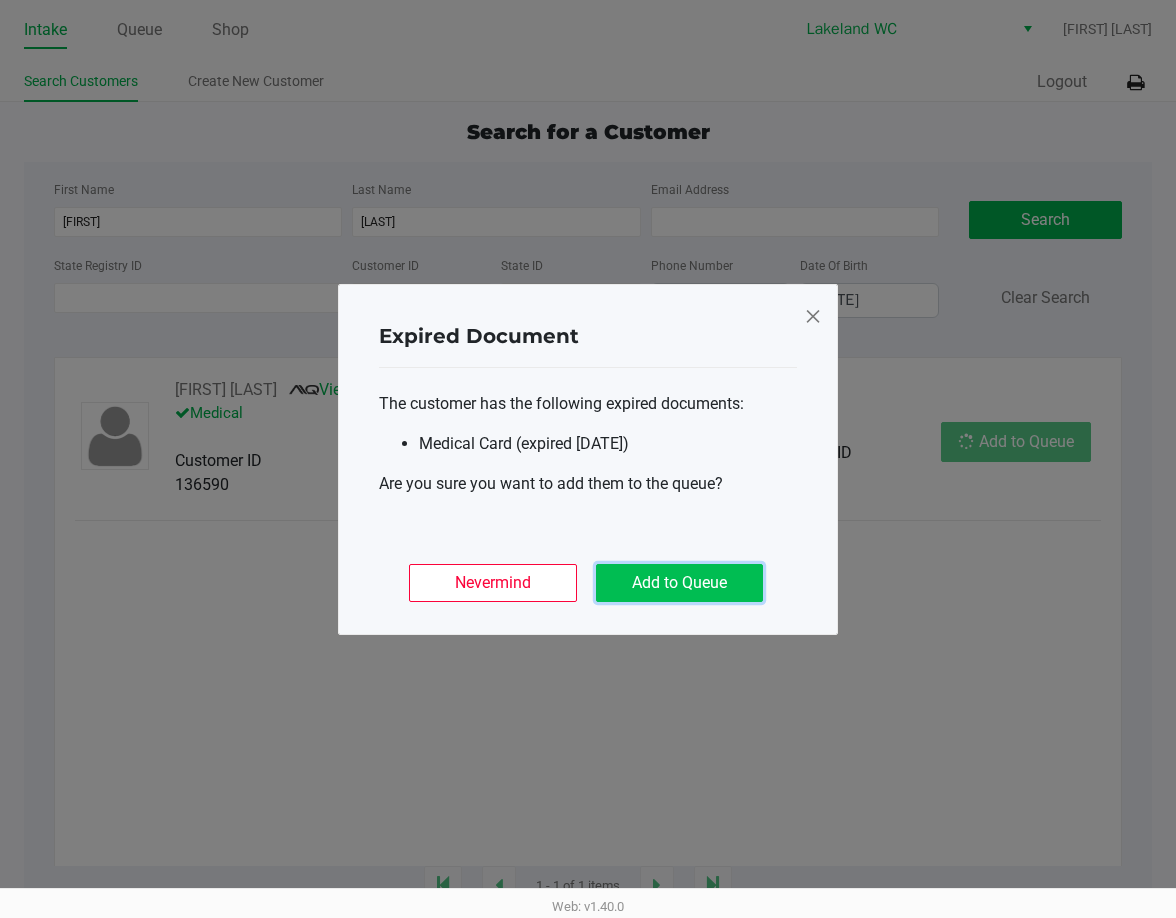click on "Add to Queue" 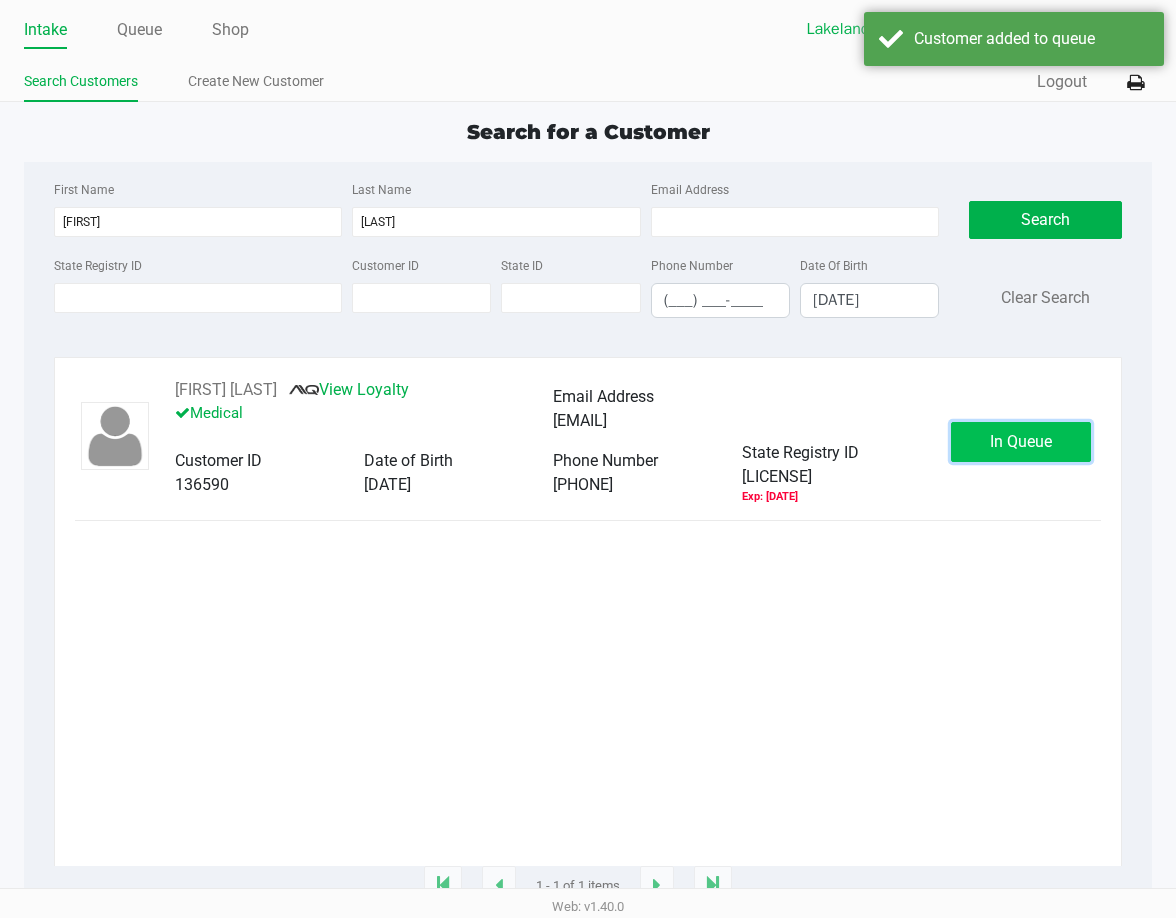 click on "In Queue" 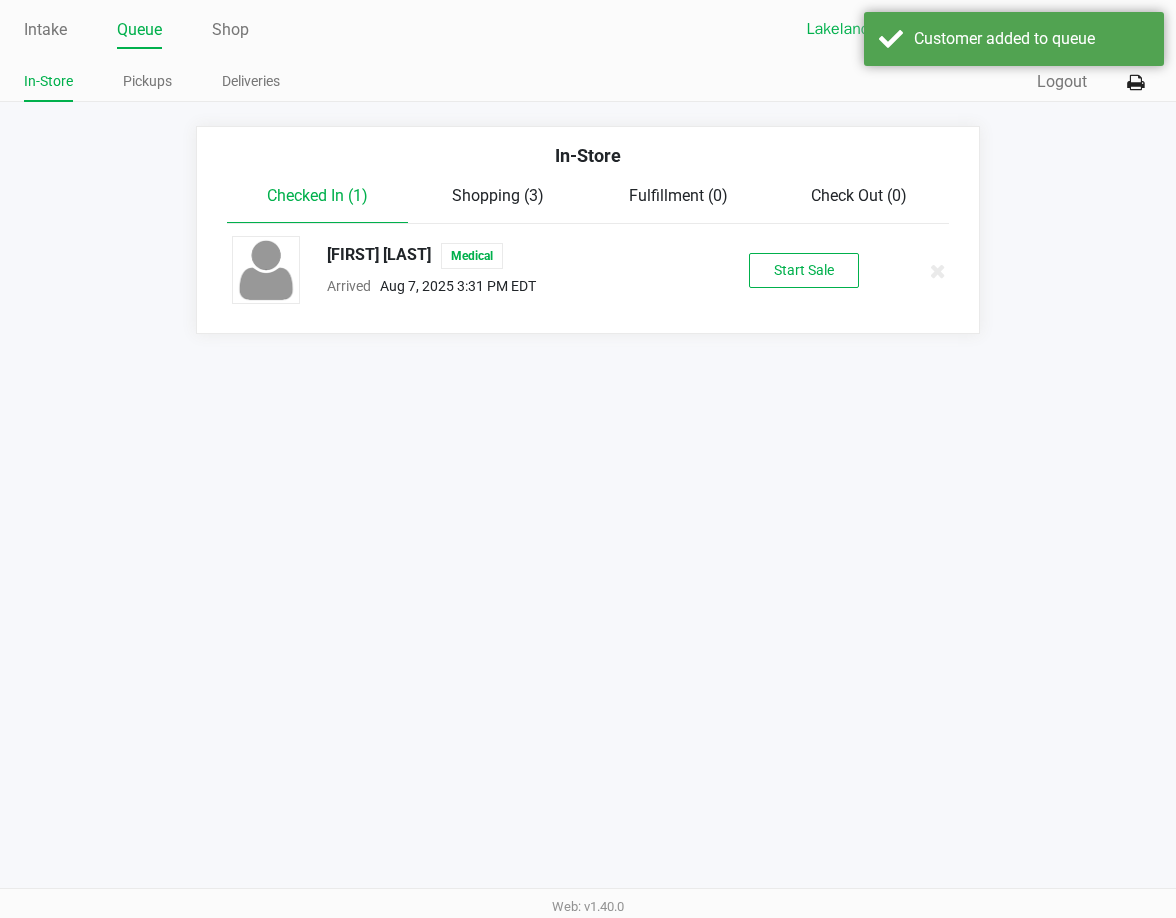 click on "IAN GOODMAN   Medical  Arrived      Aug 7, 2025 3:31 PM EDT   Start Sale" 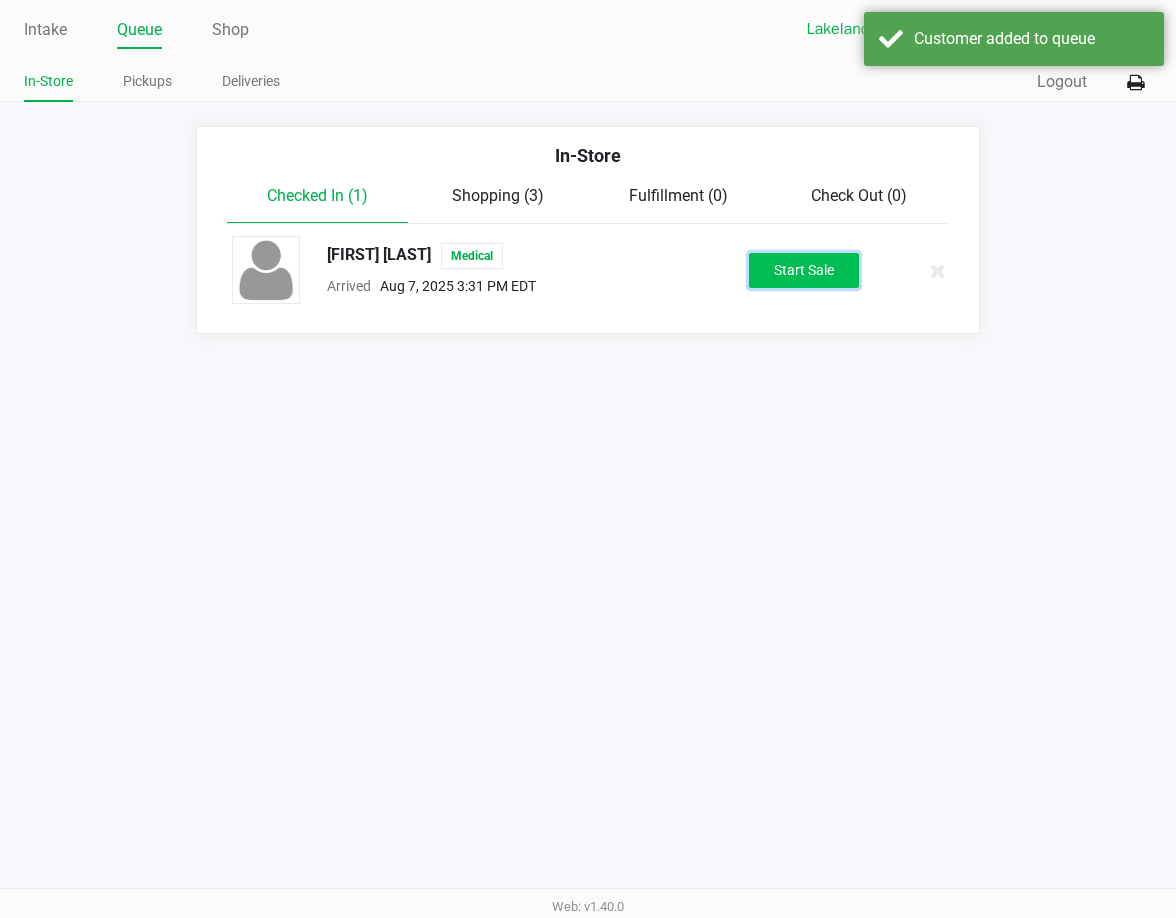 click on "Start Sale" 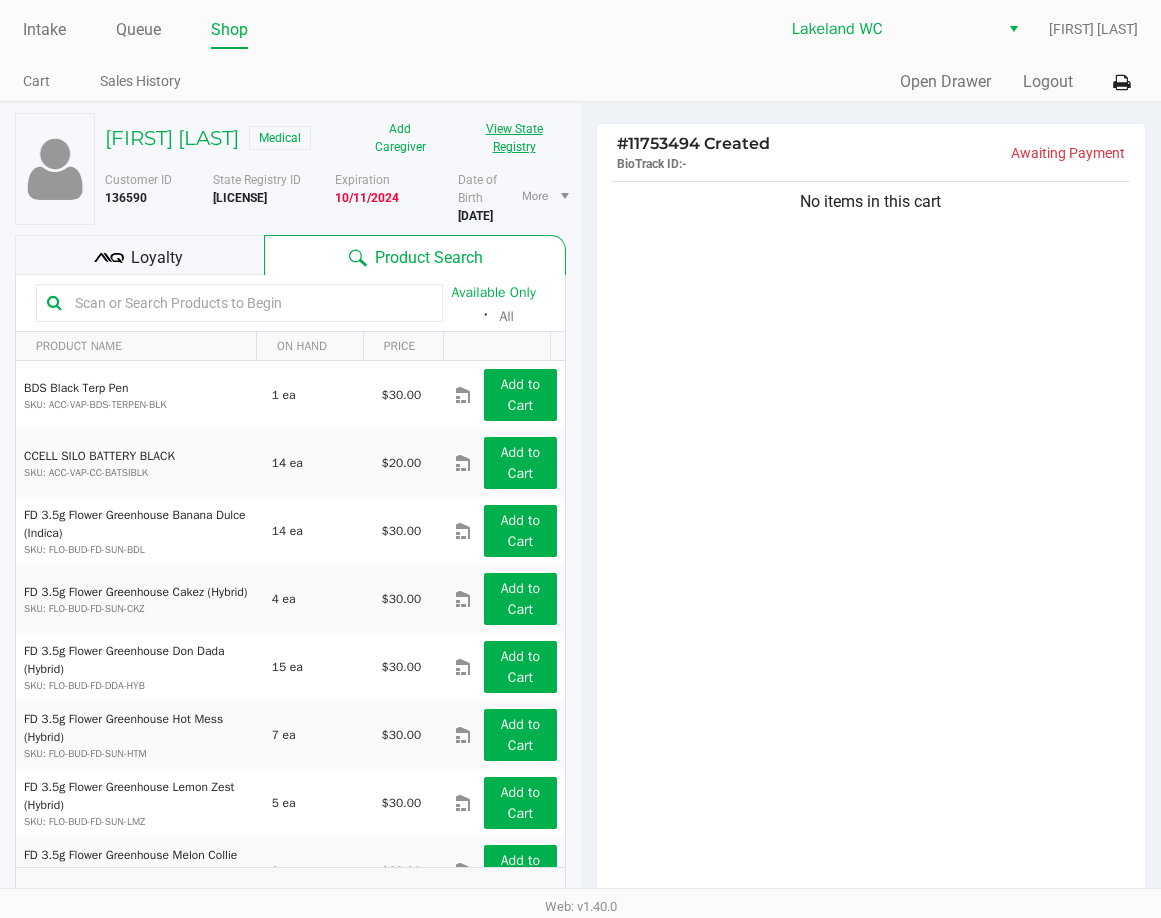 click on "View State Registry" 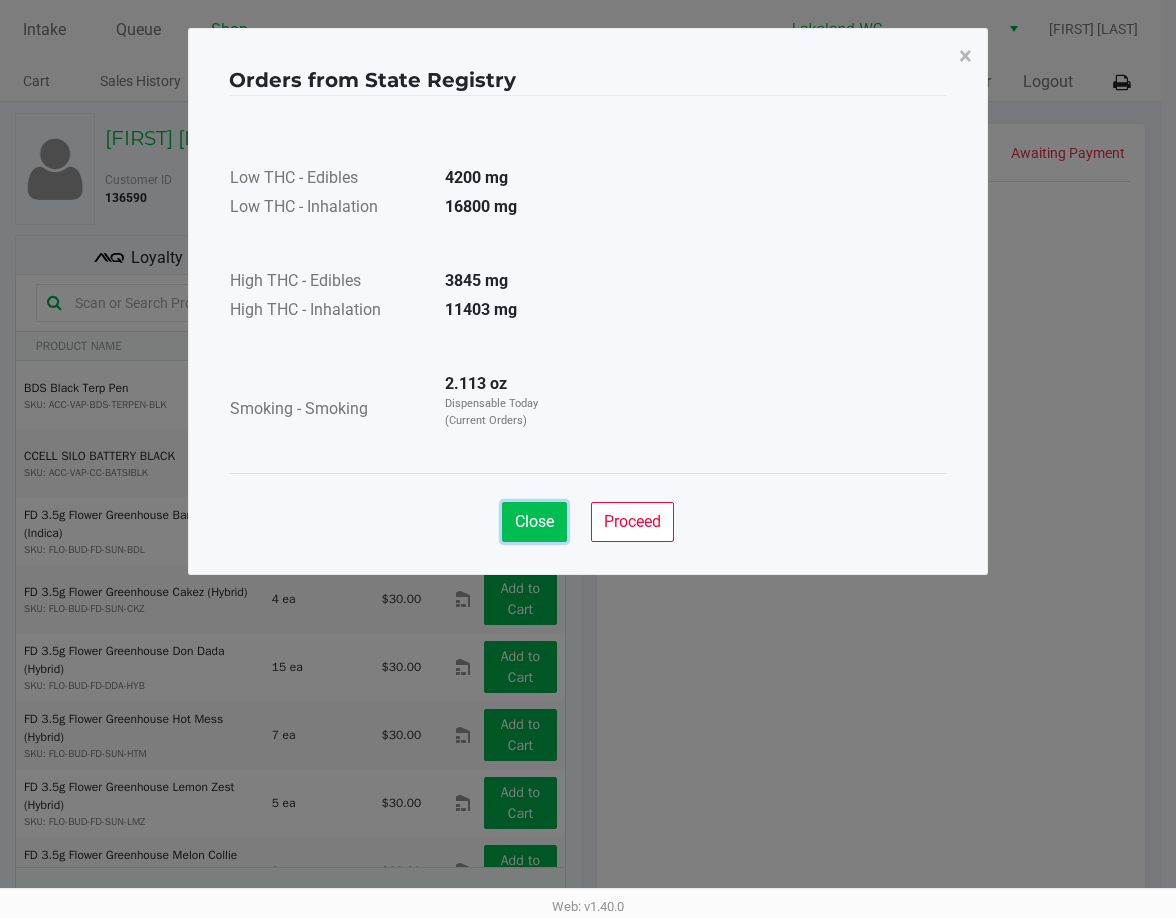 click on "Close" 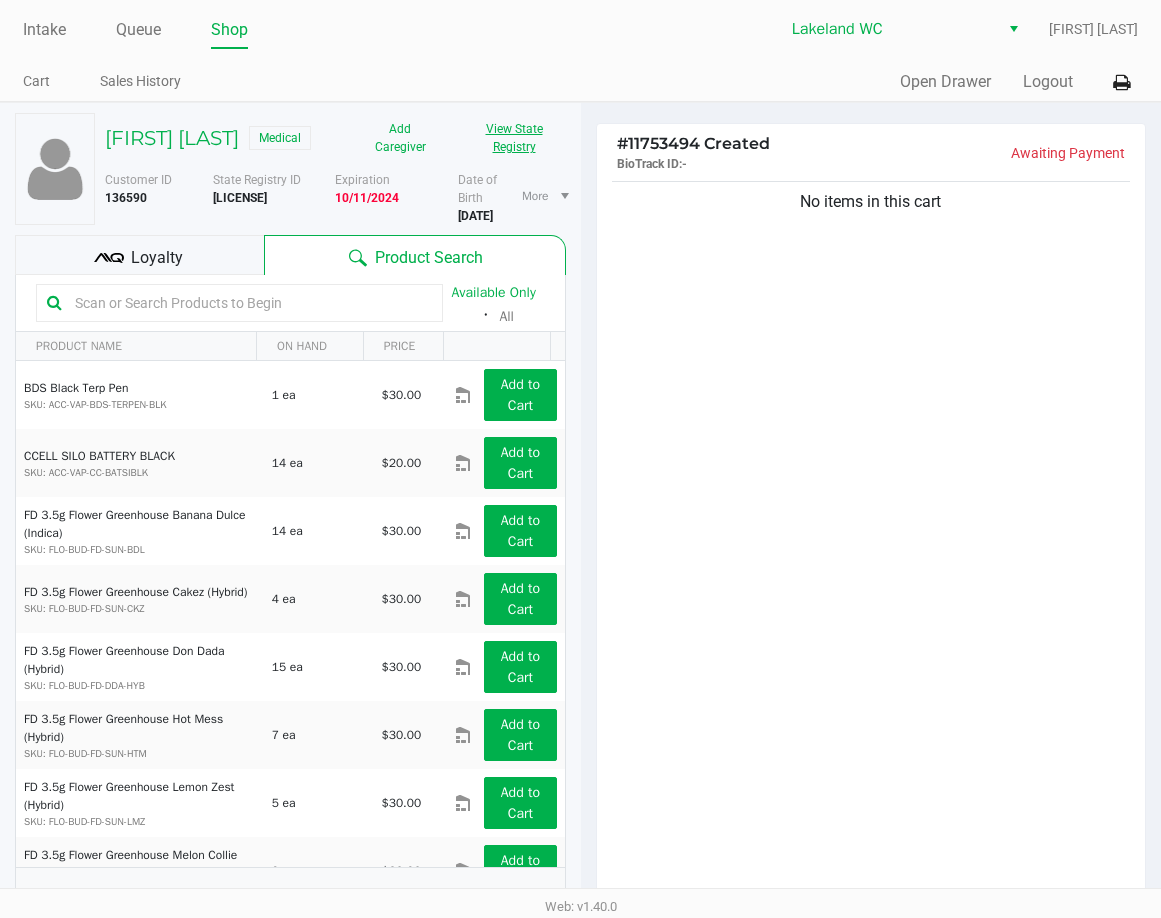 click on "View State Registry" 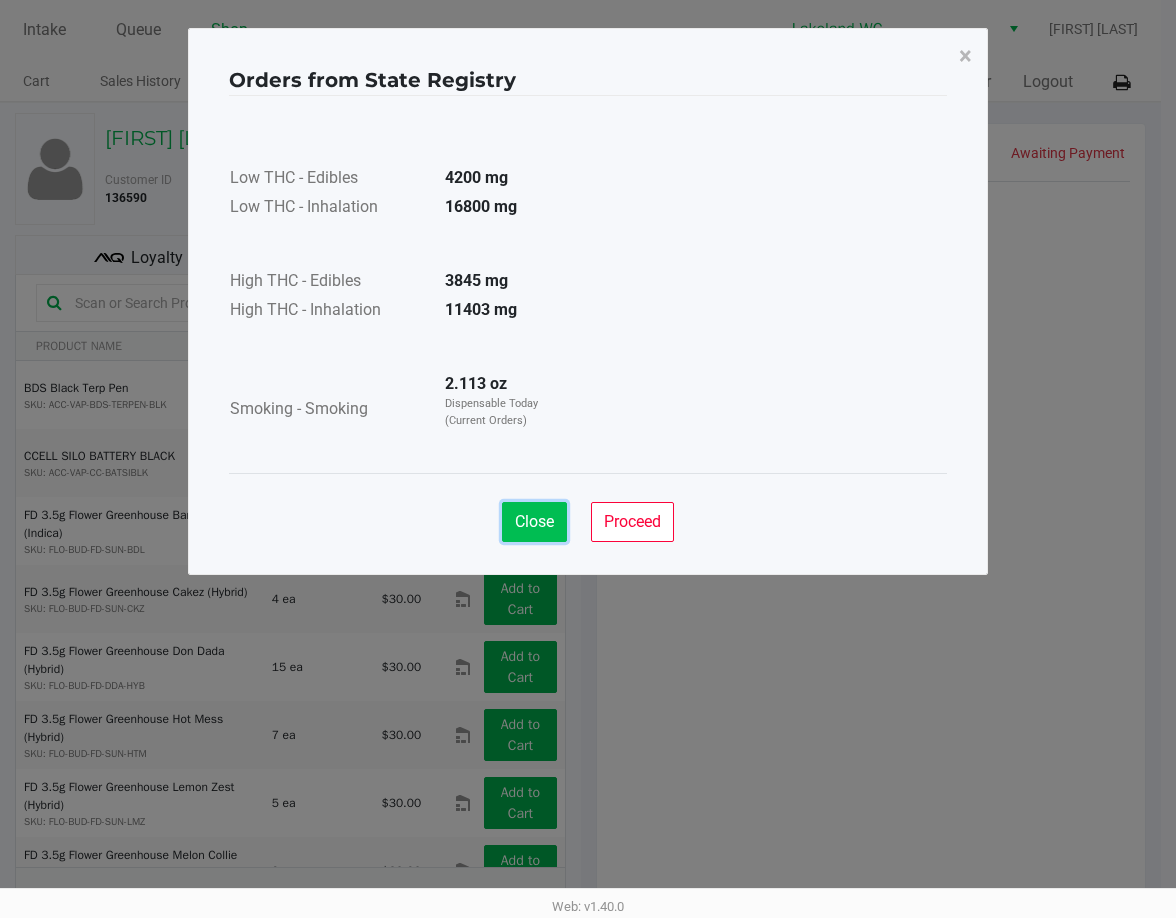 click on "Close" 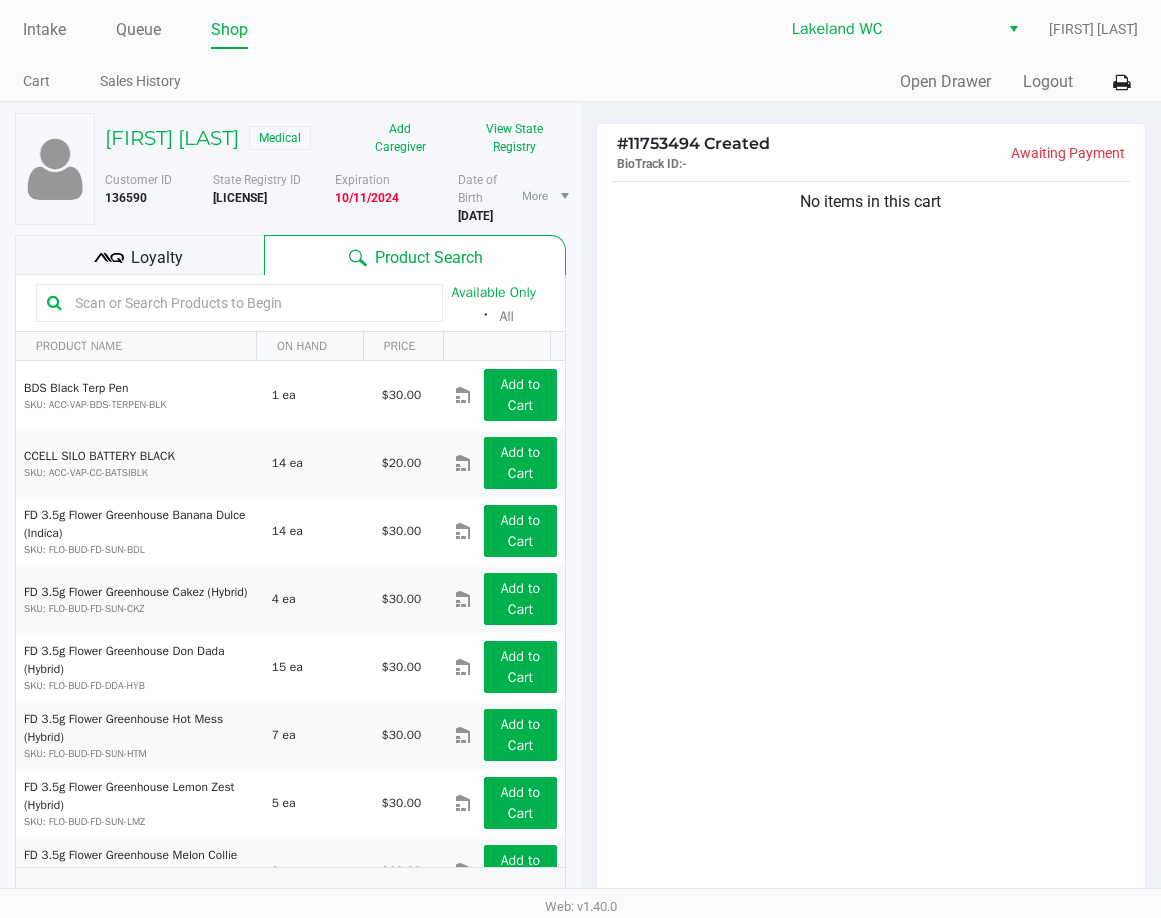 click on "No items in this cart" 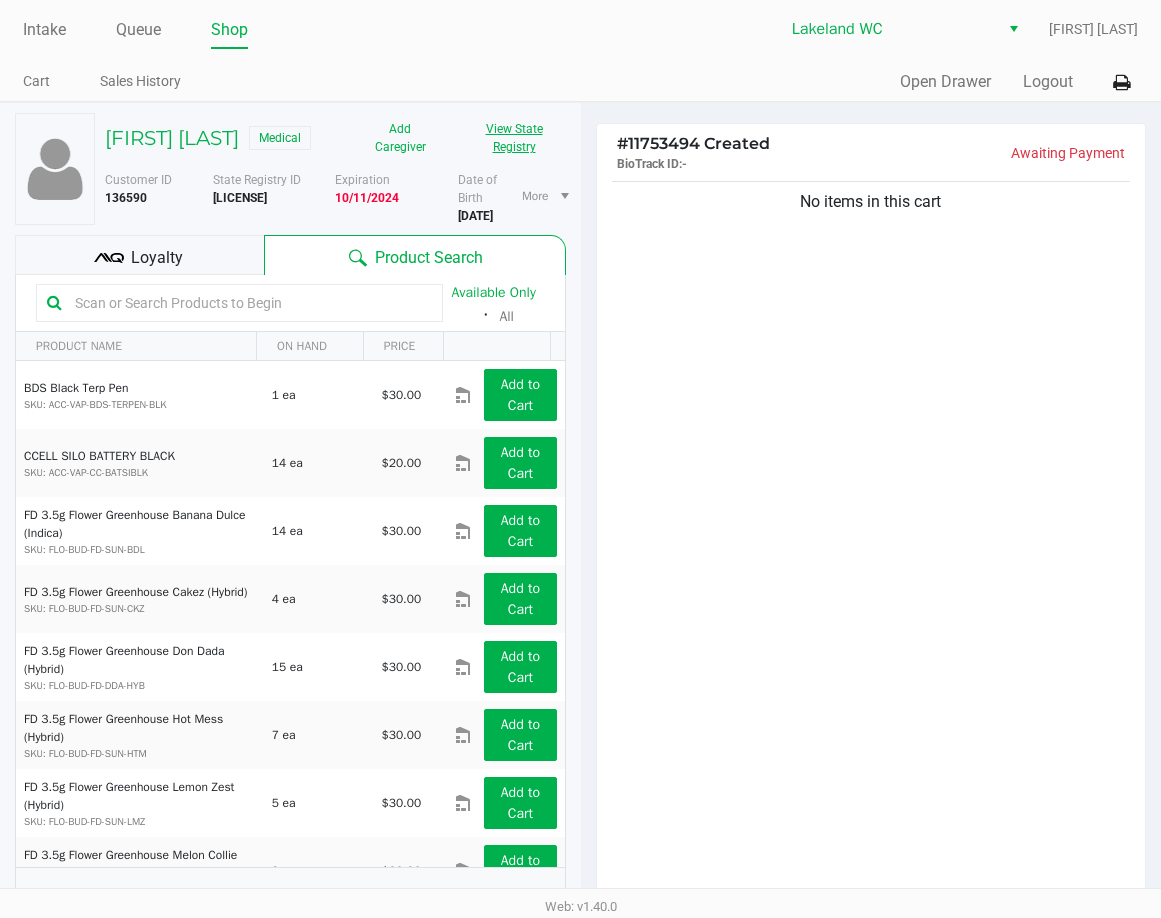 click on "View State Registry" 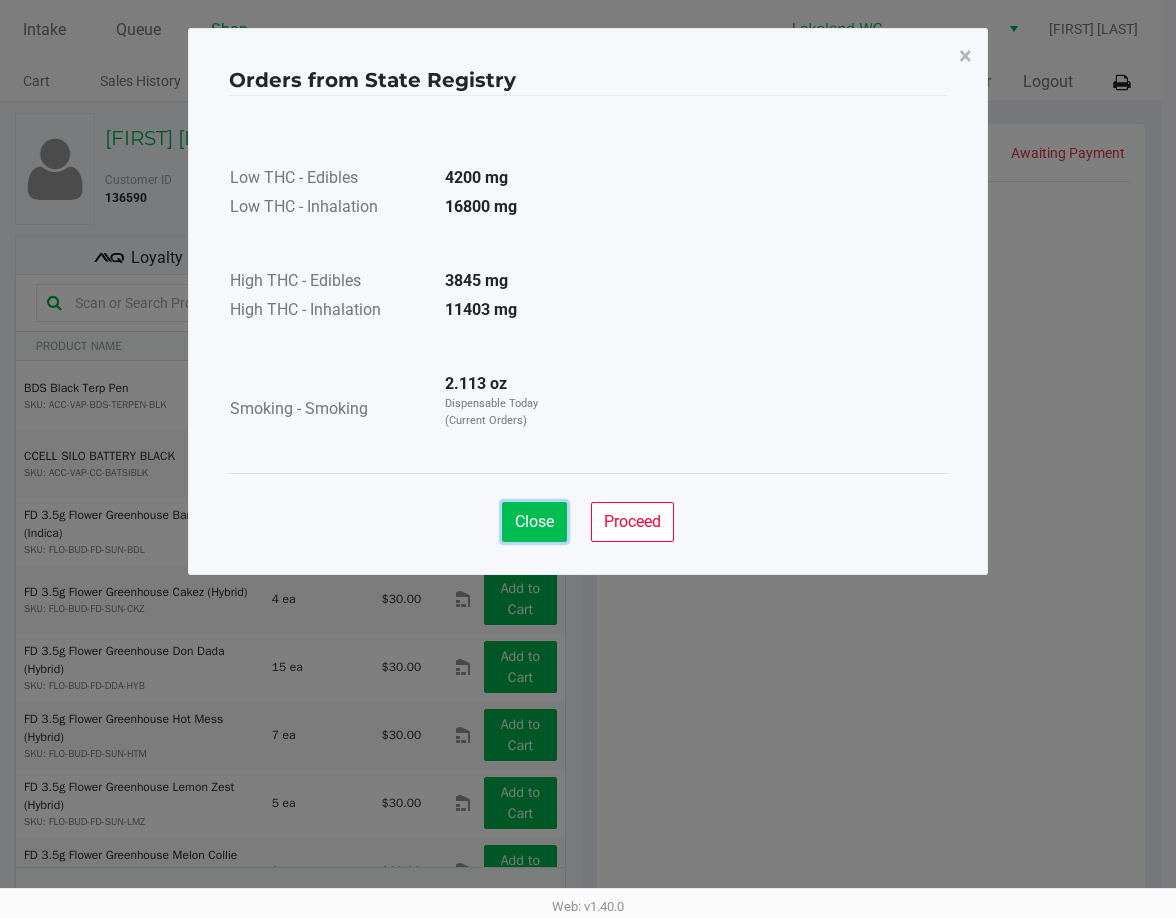 click on "Close" 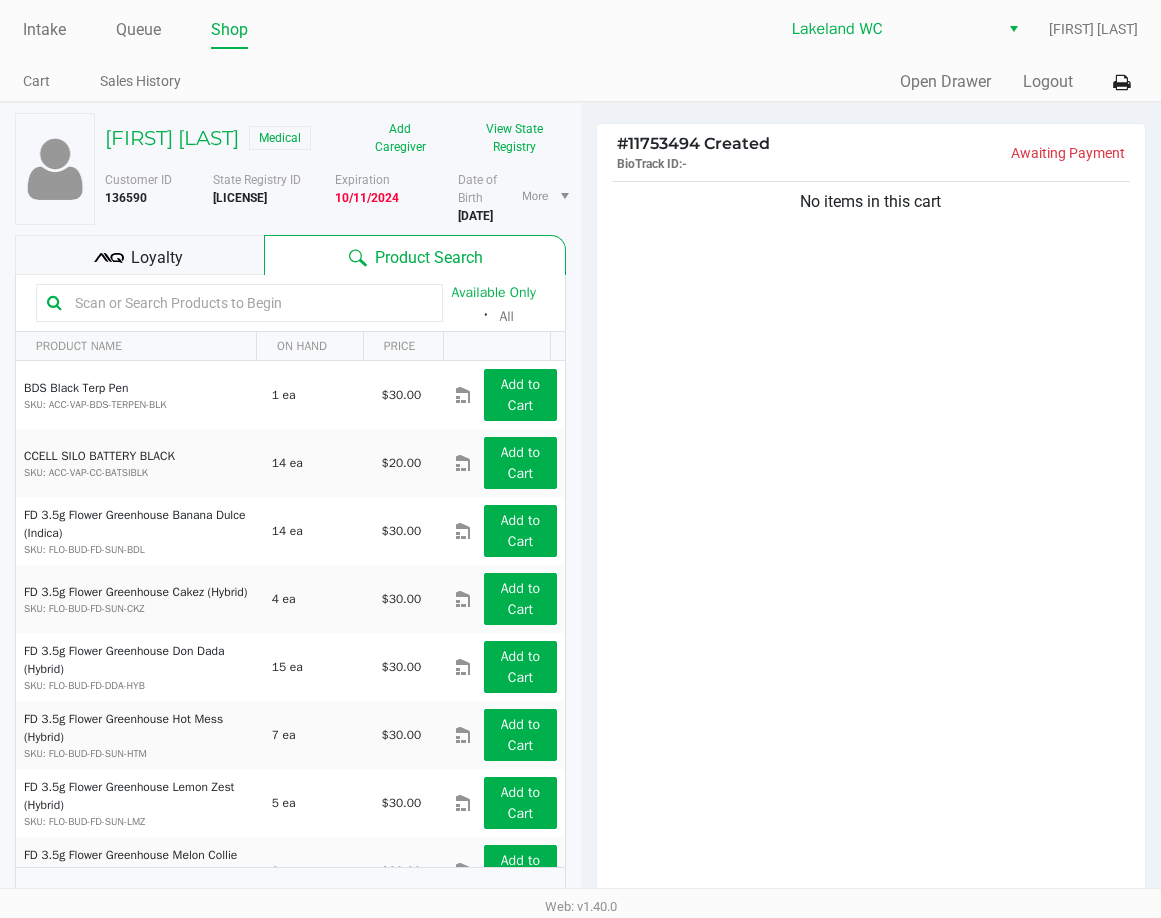 click on "Loyalty" 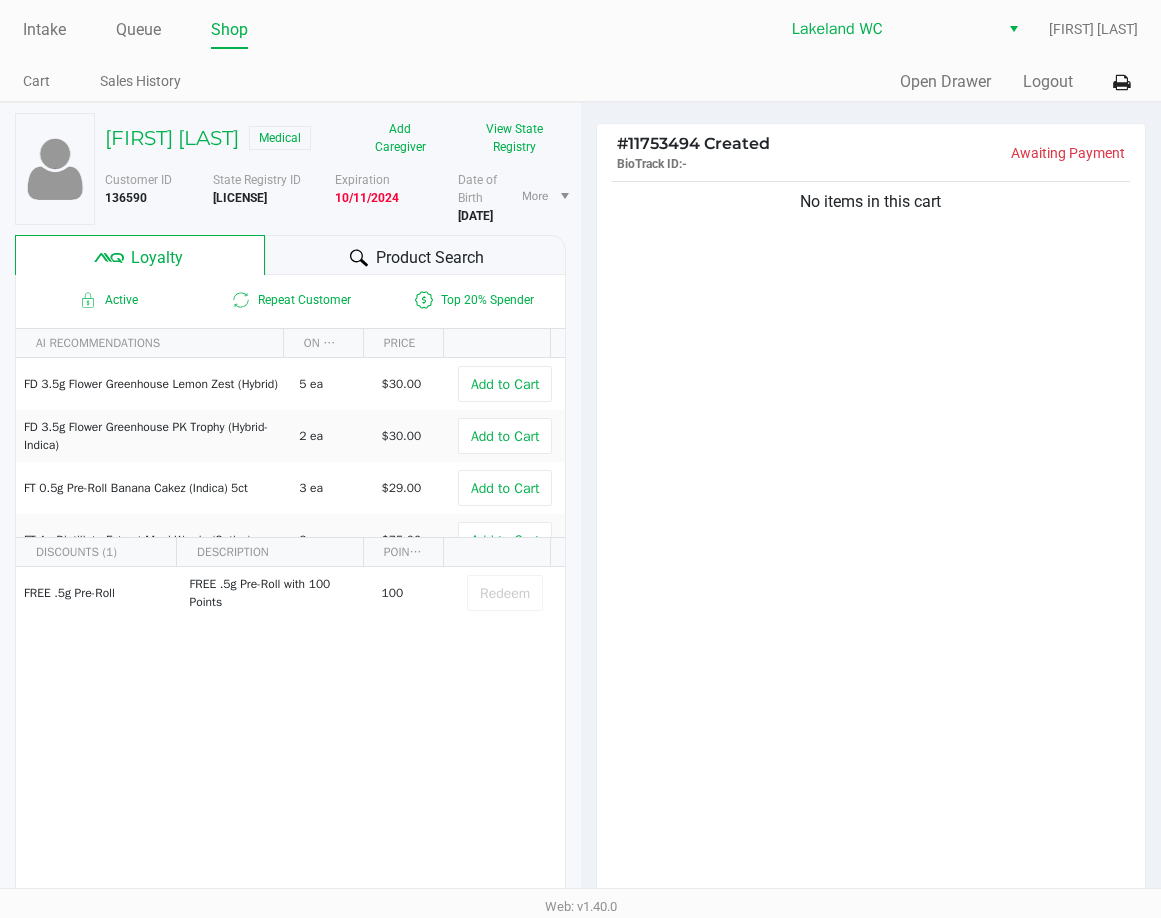 click on "No items in this cart" 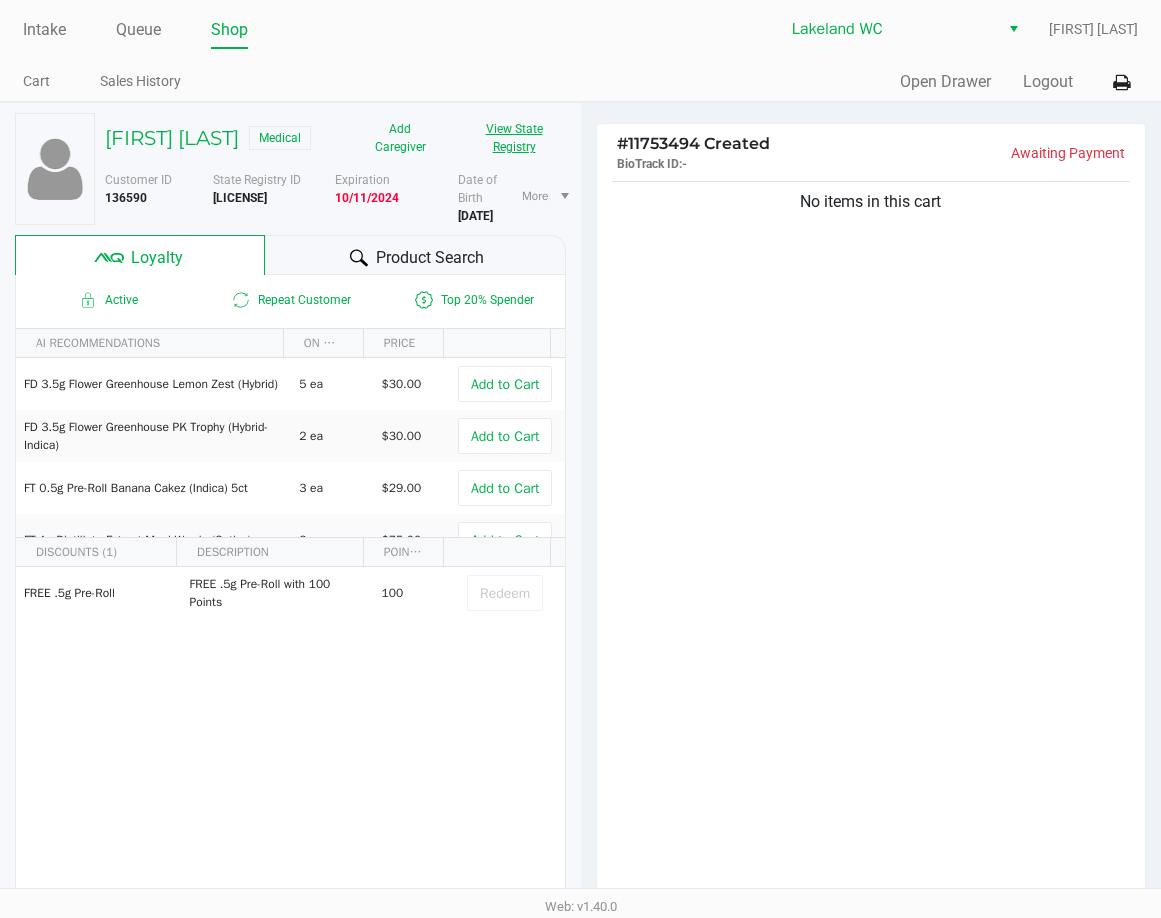 click on "View State Registry" 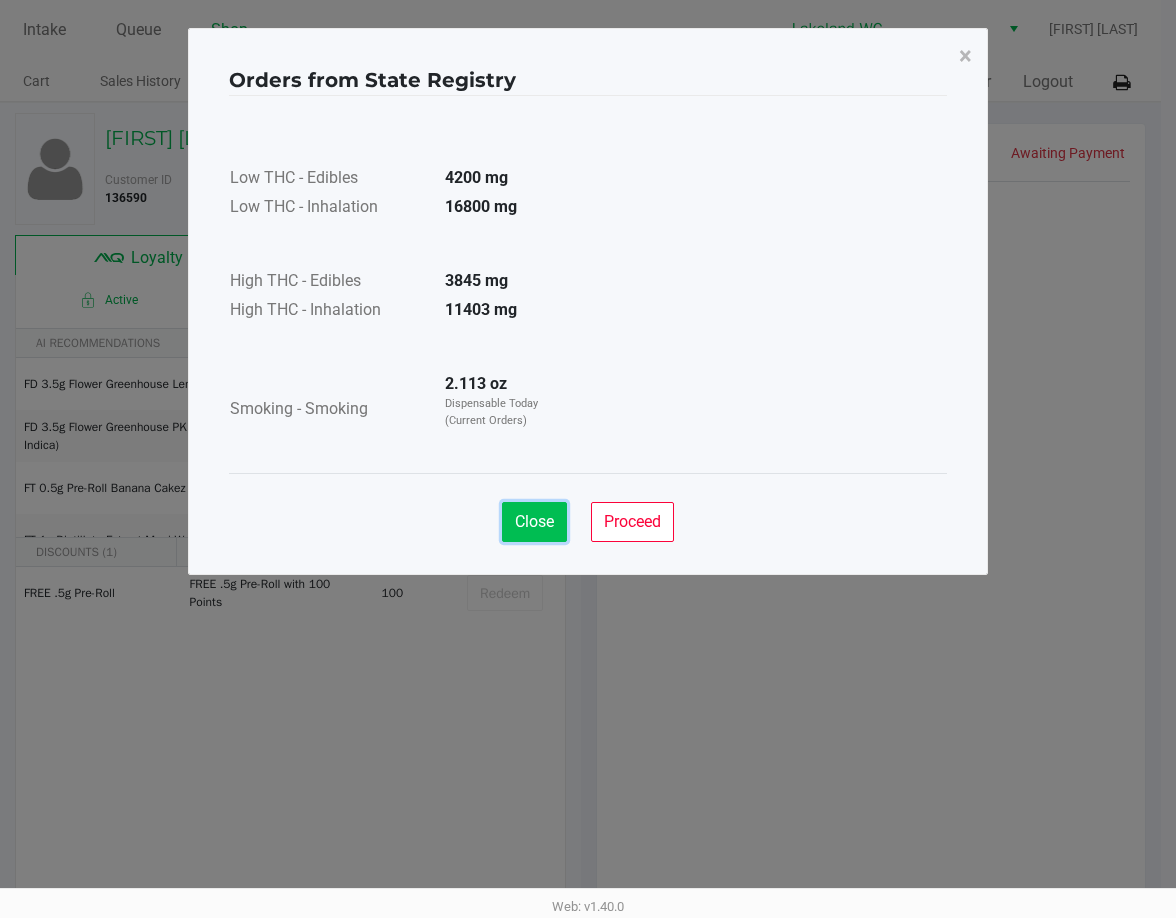 click on "Close" 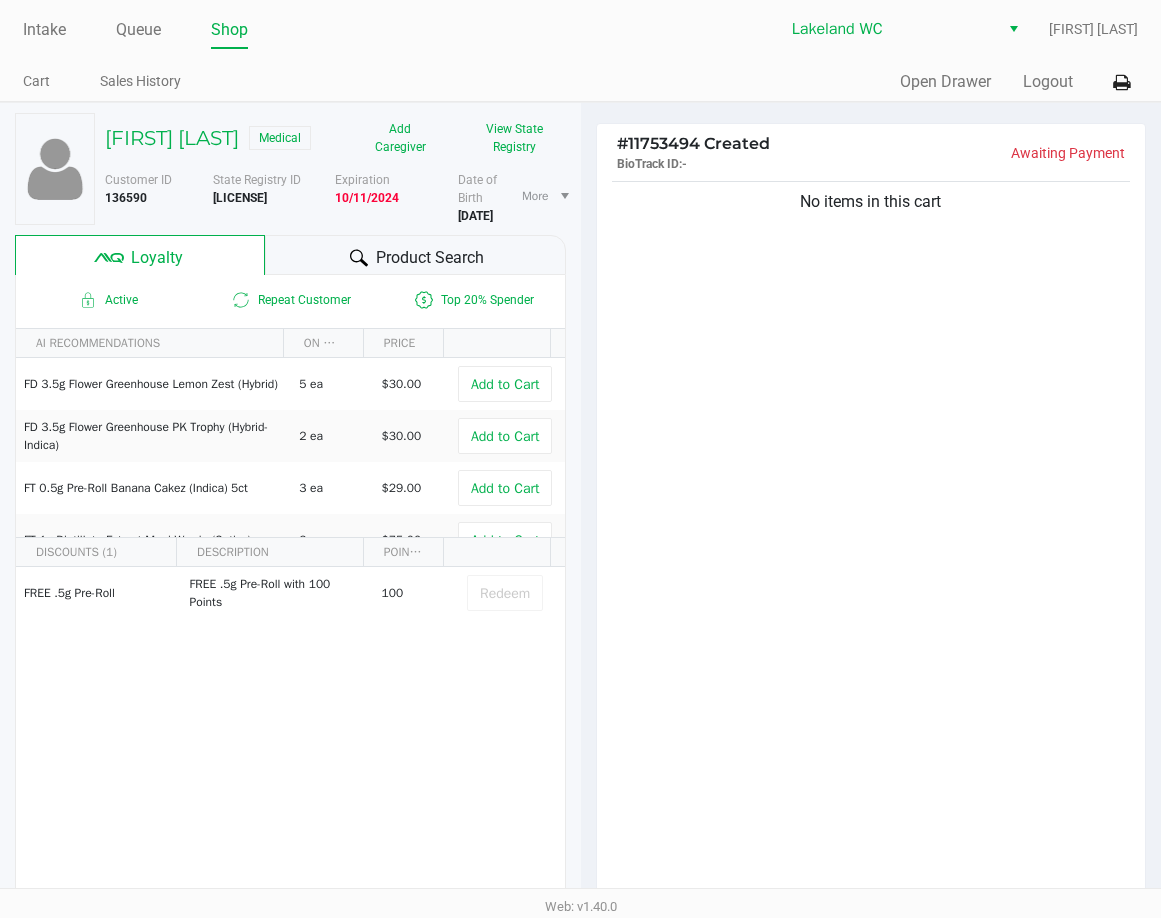 click on "No items in this cart" 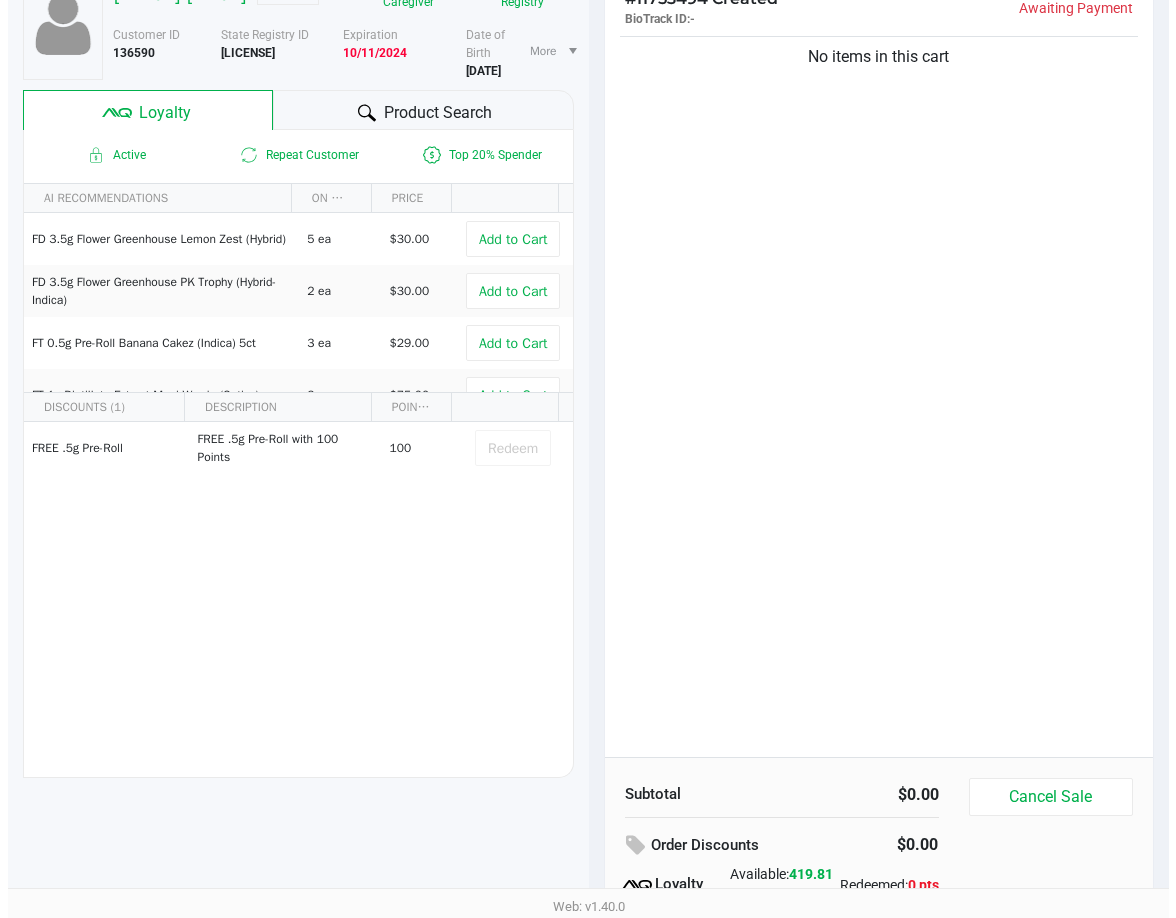 scroll, scrollTop: 0, scrollLeft: 0, axis: both 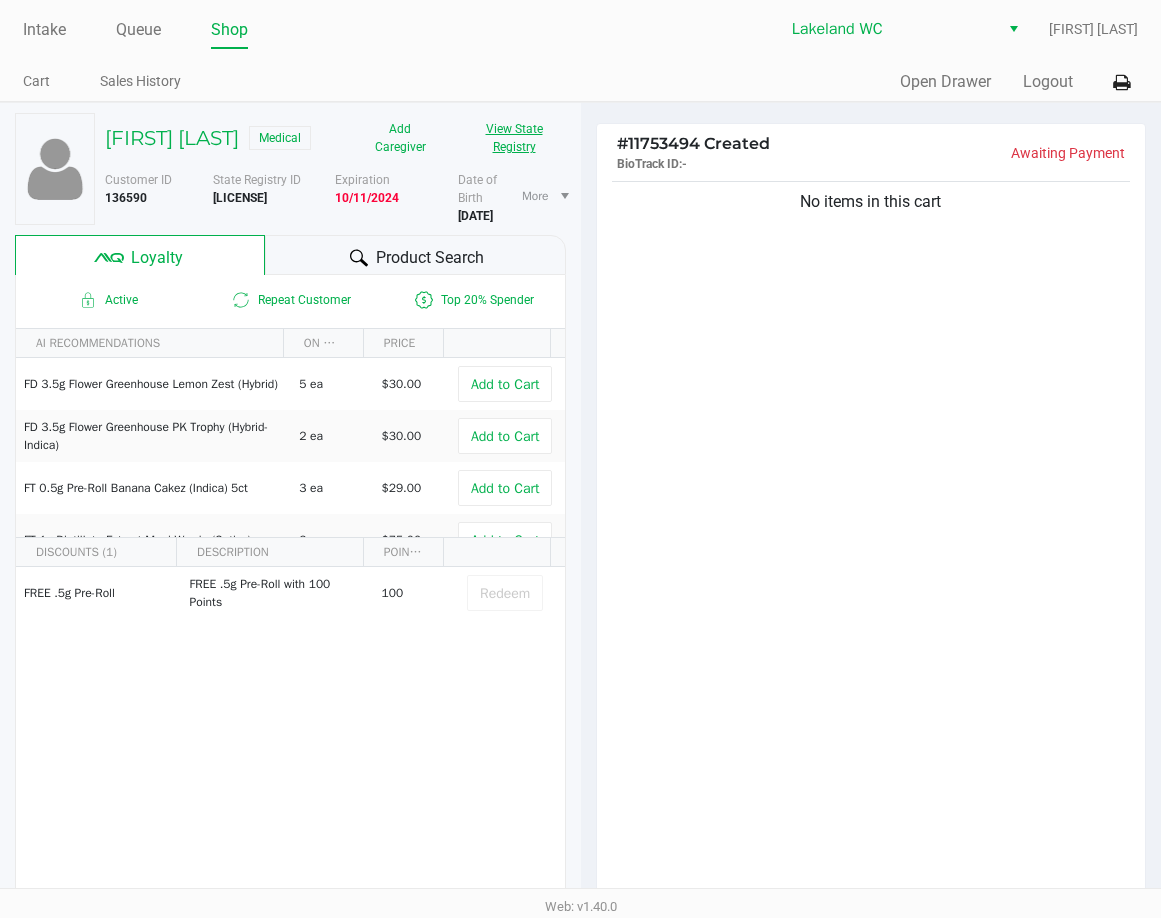click on "View State Registry" 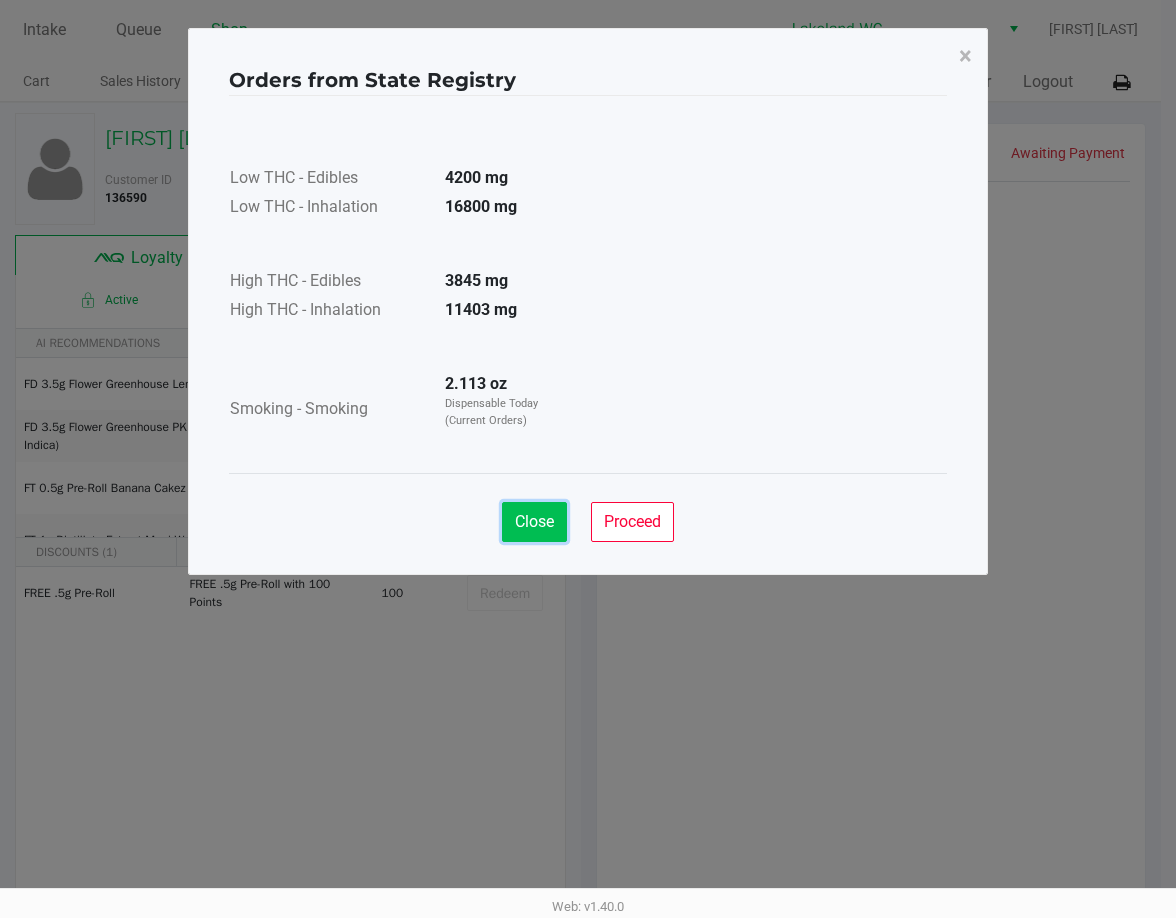 click on "Close" 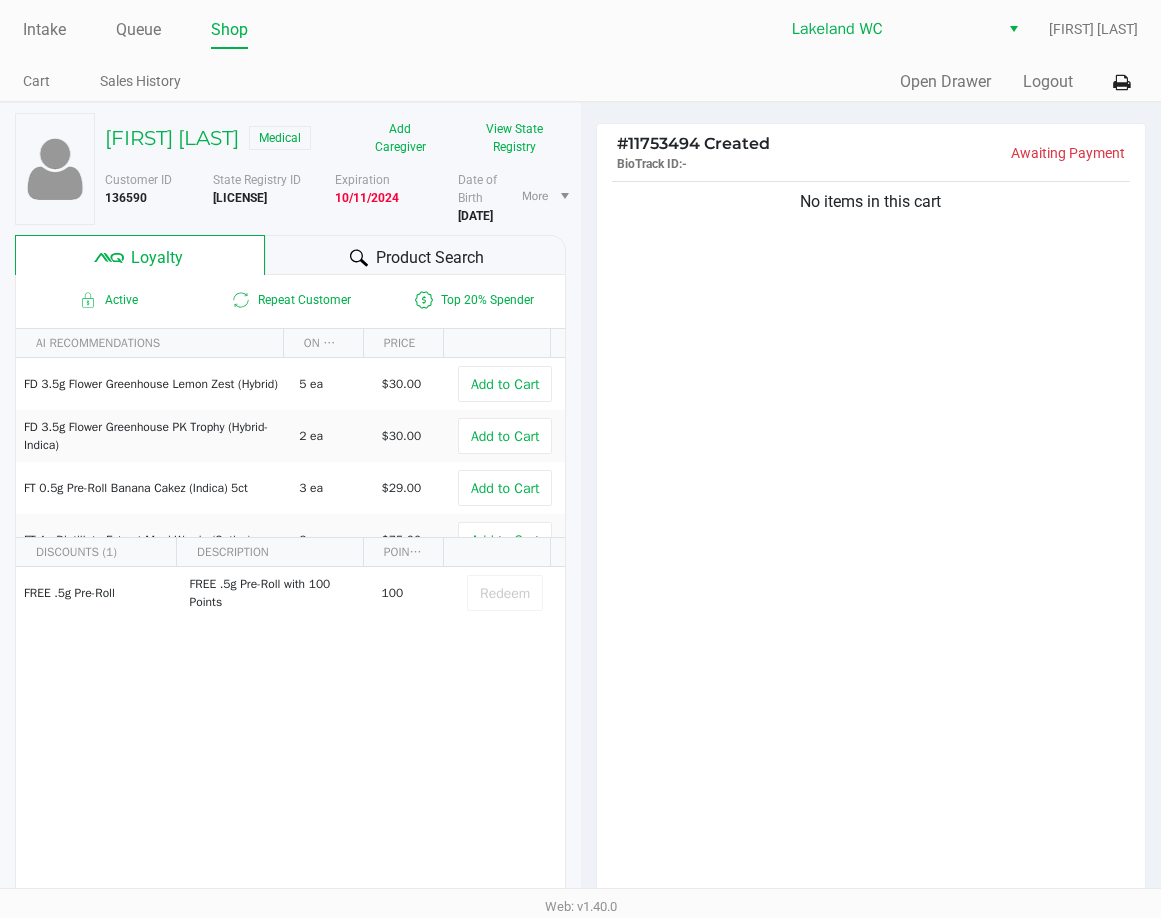 click on "No items in this cart" 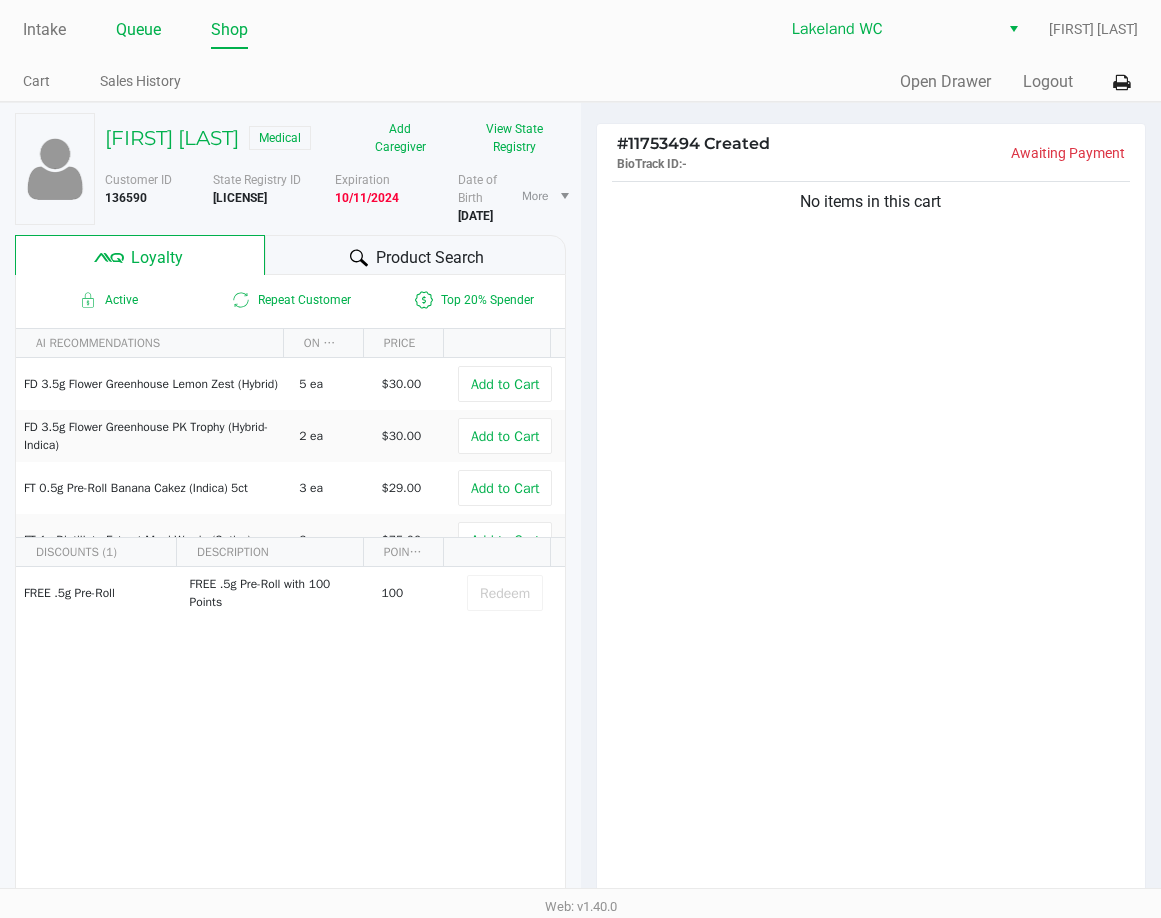 click on "Queue" 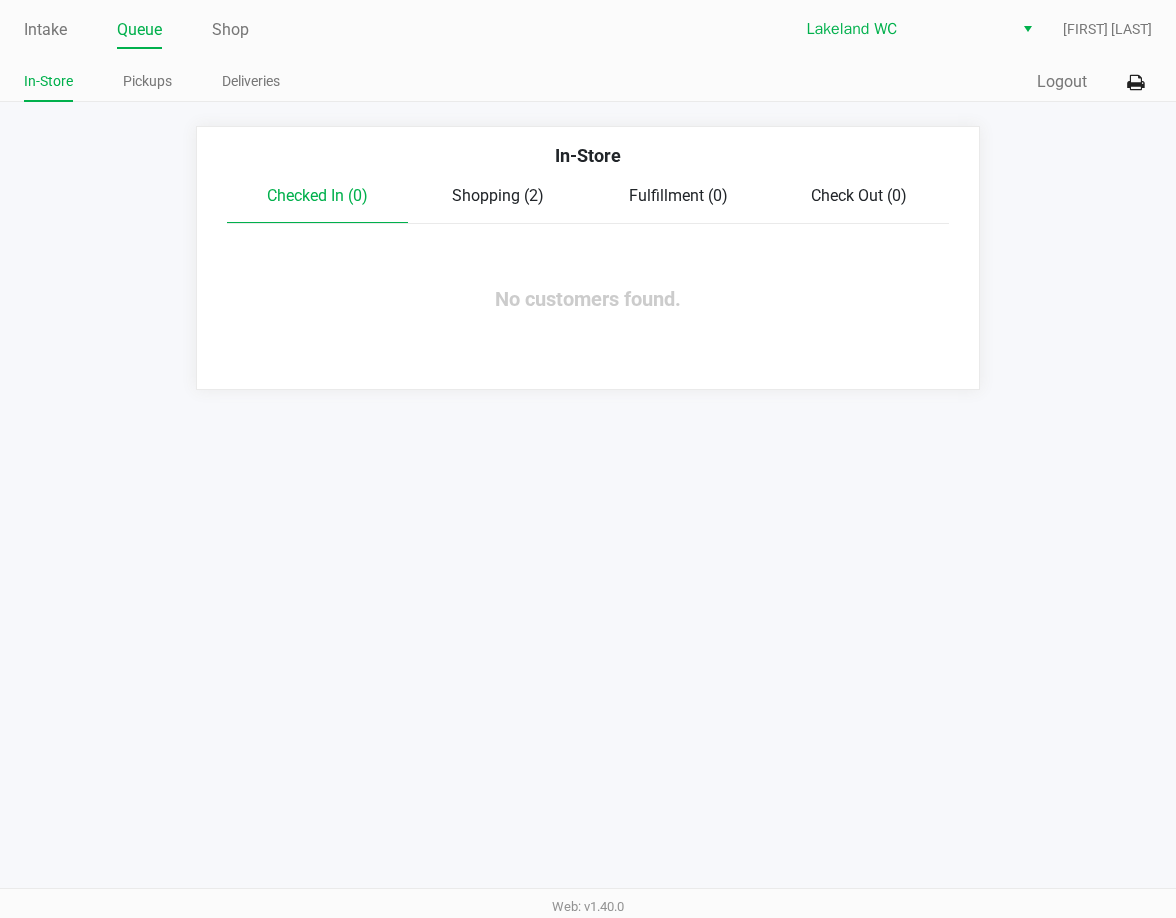 click on "In-Store Pickups Deliveries" 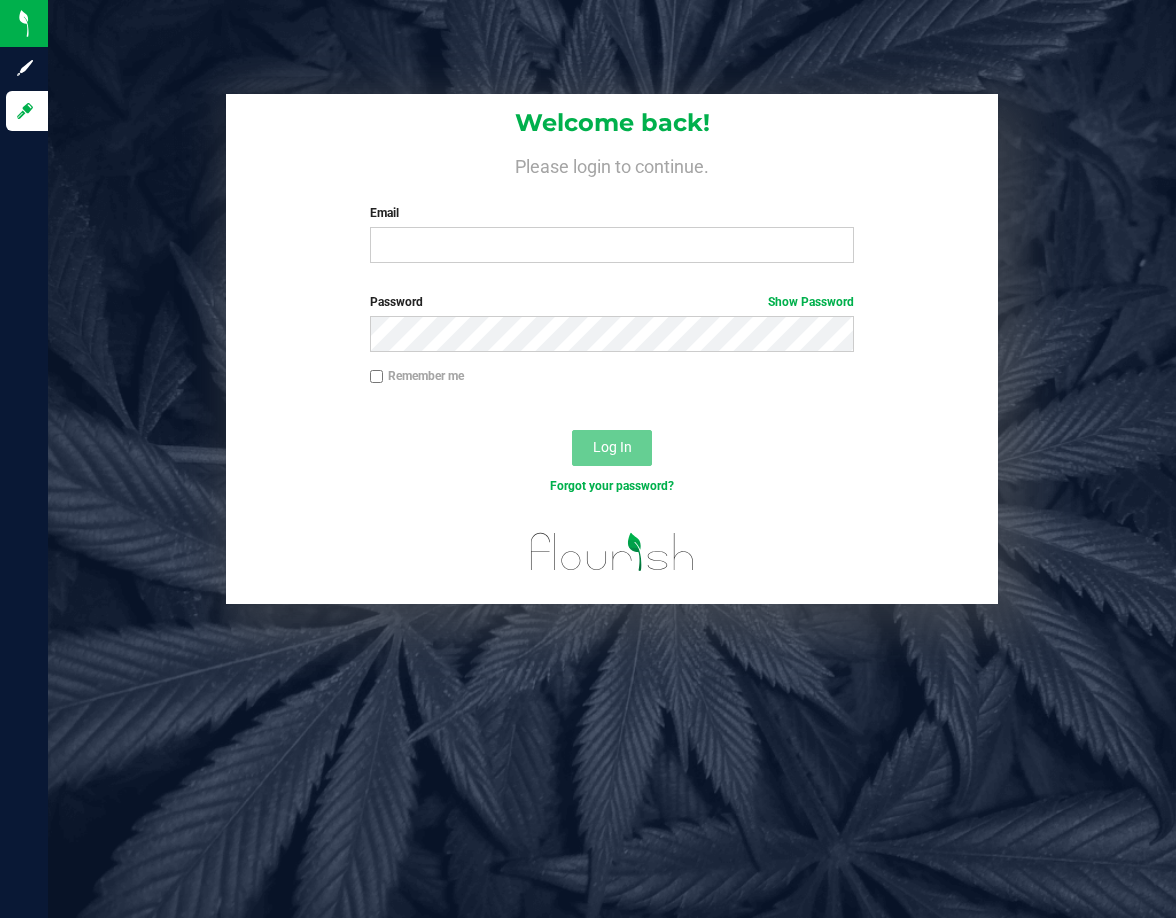 scroll, scrollTop: 0, scrollLeft: 0, axis: both 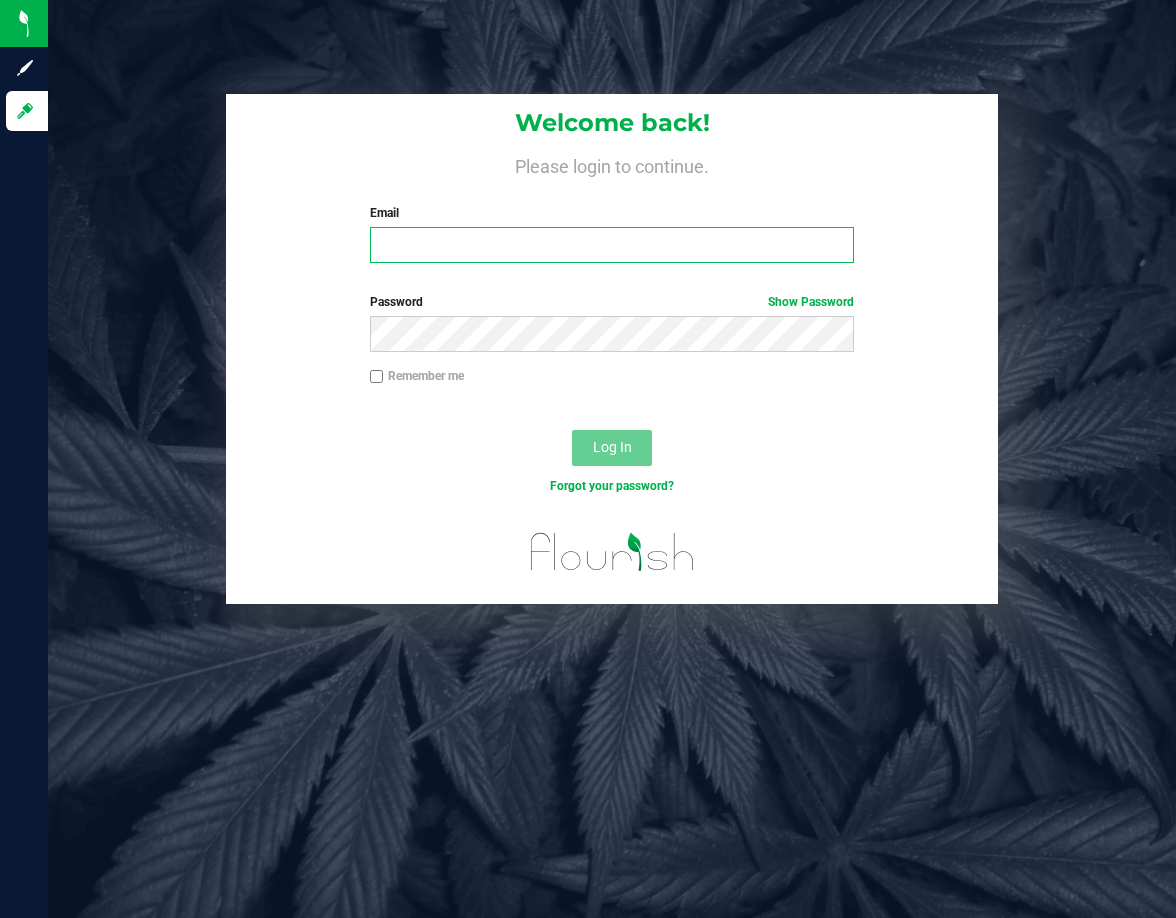 click on "Email" at bounding box center (612, 245) 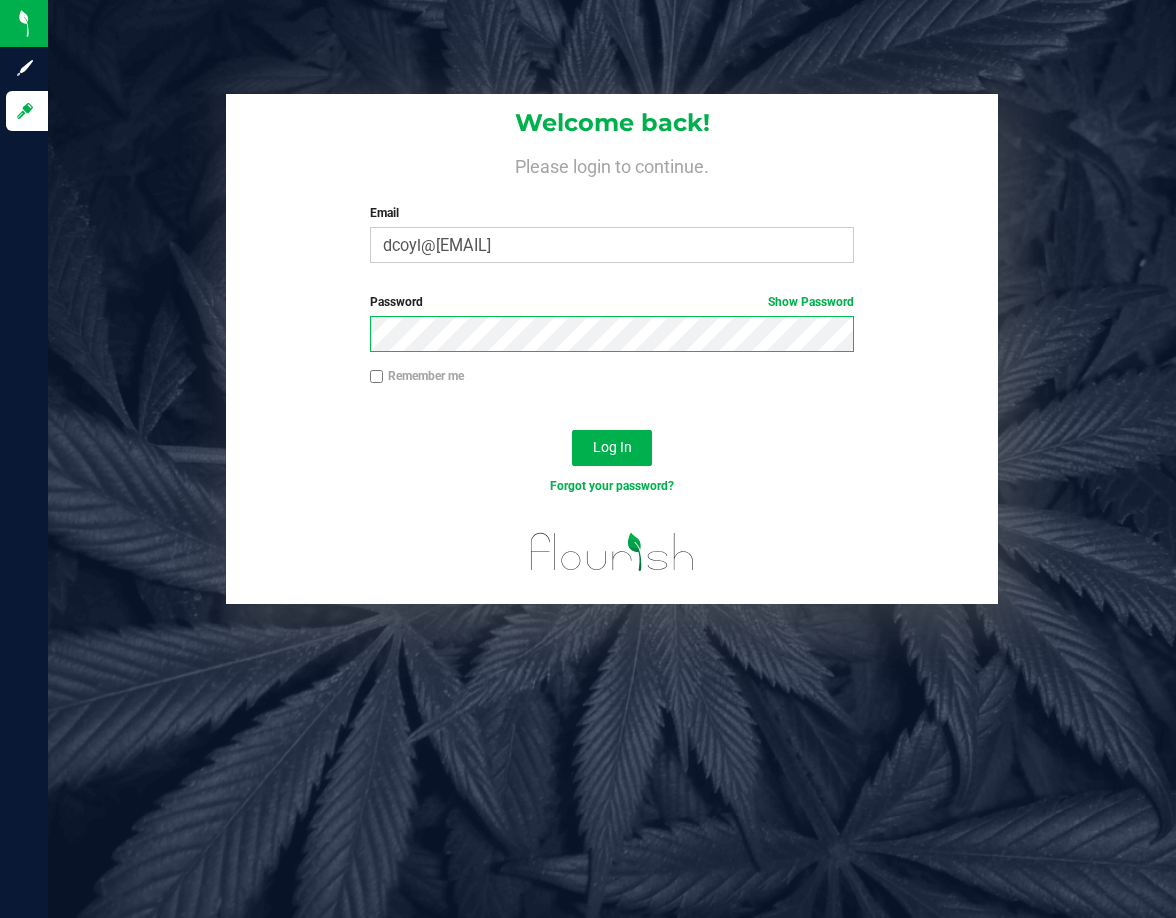 click on "Log In" at bounding box center (612, 448) 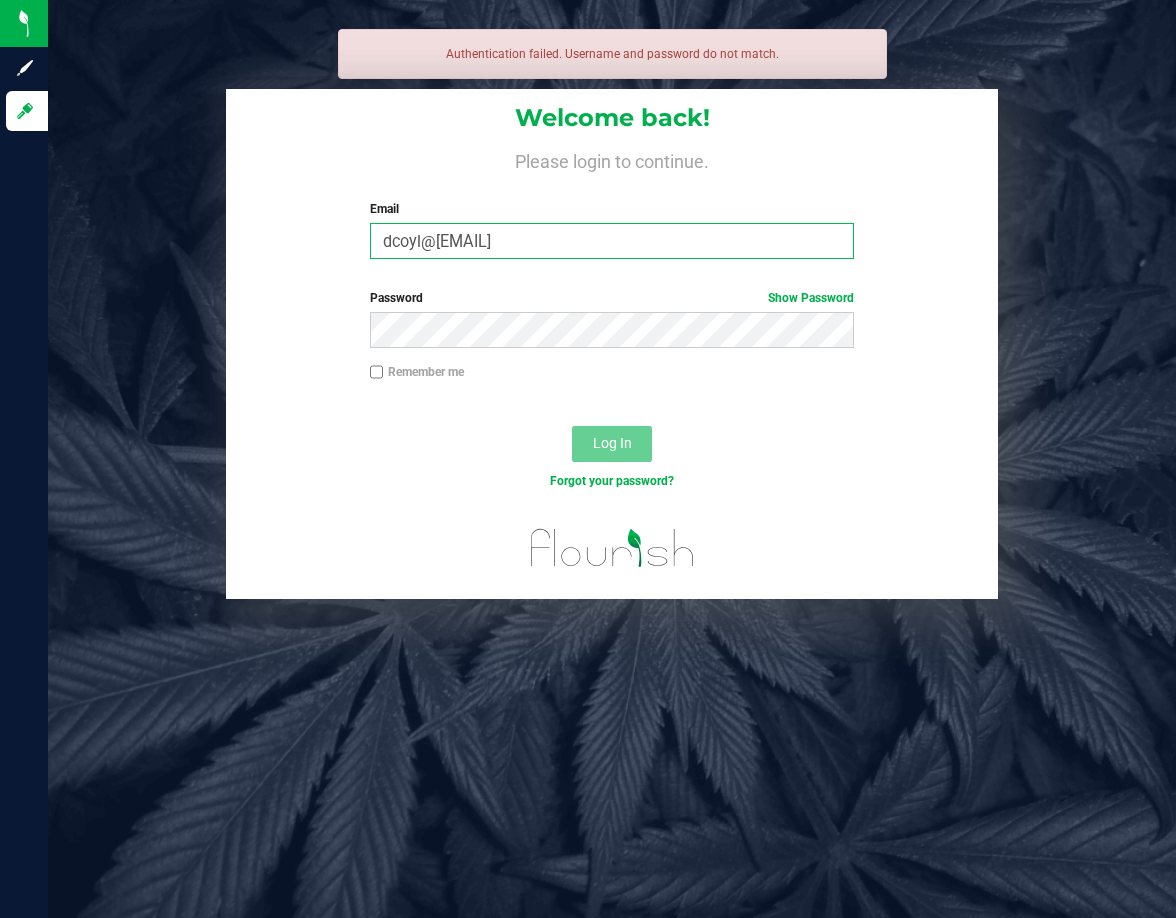 click on "dcoyl@[EMAIL]" at bounding box center [612, 241] 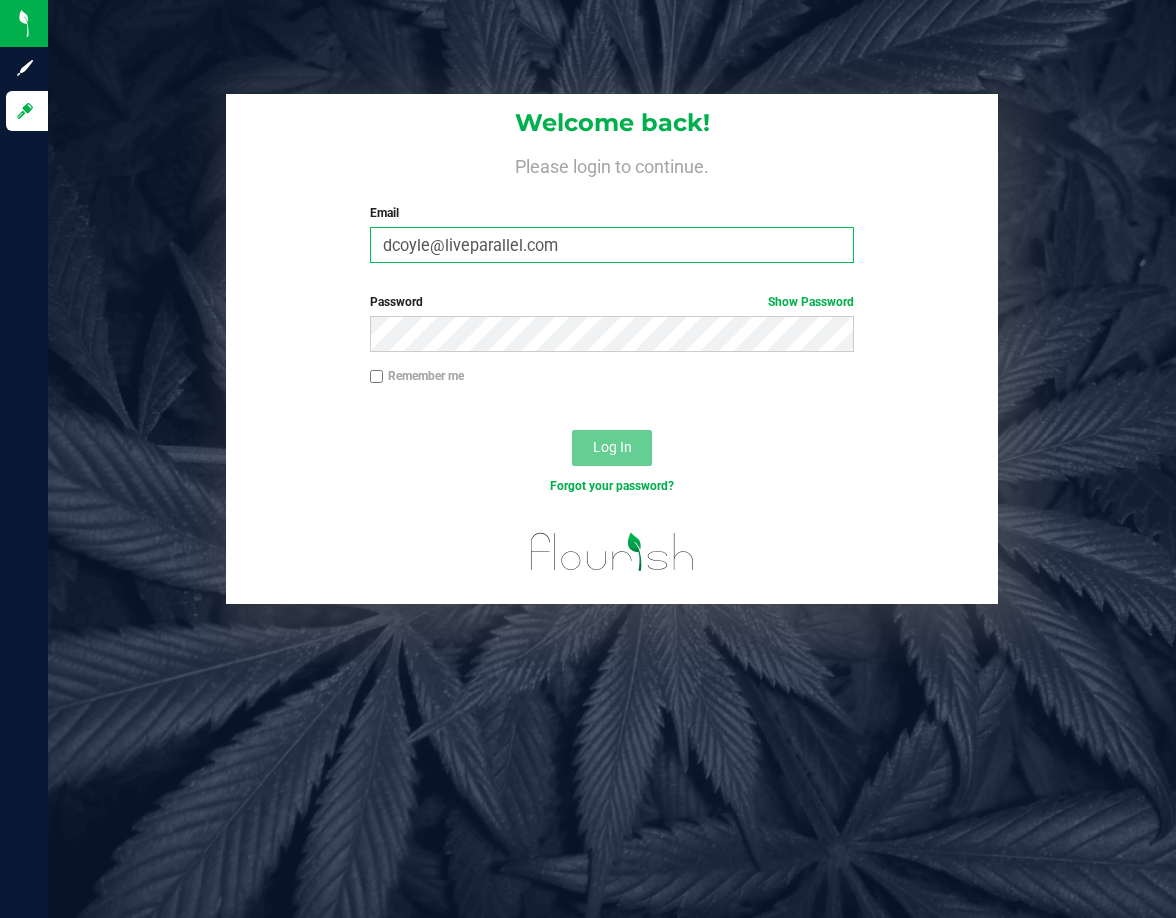 type on "dcoyle@liveparallel.com" 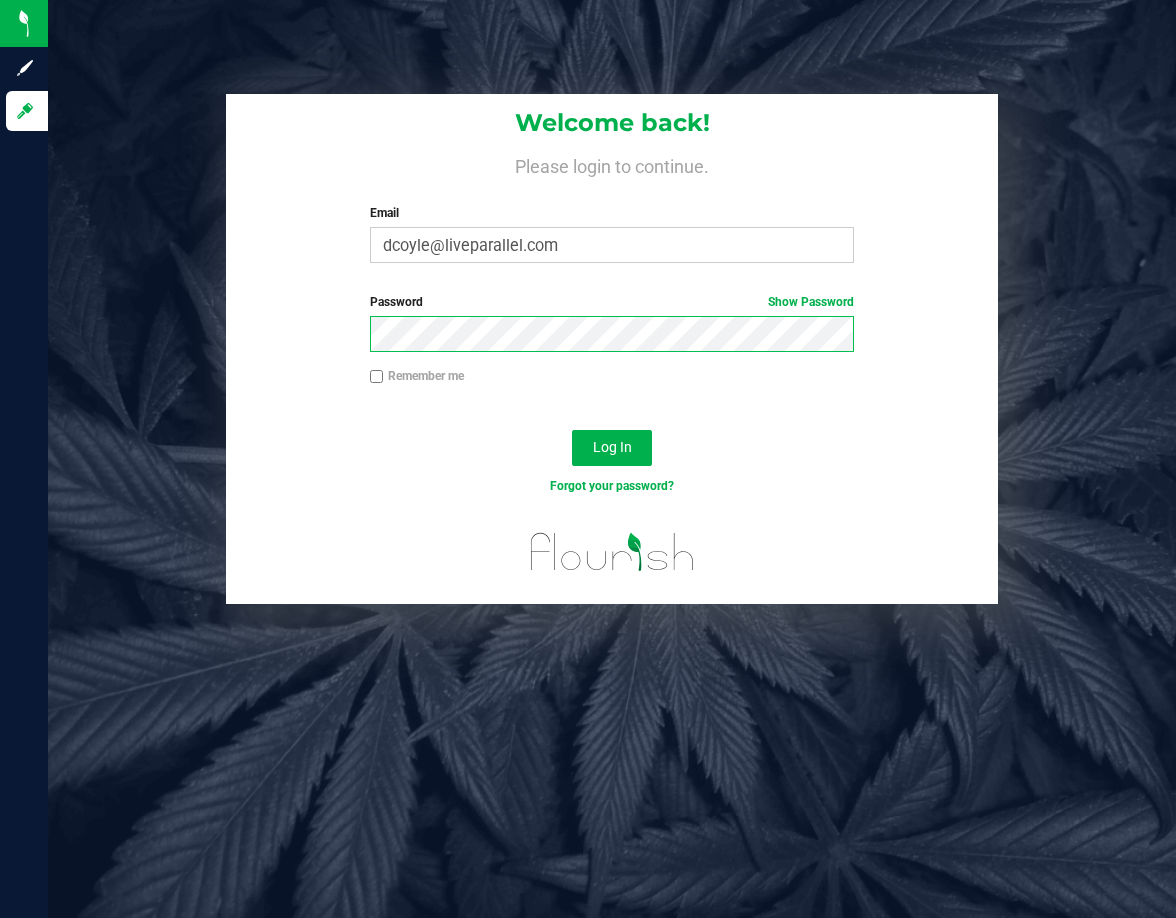 click on "Log In" at bounding box center [612, 448] 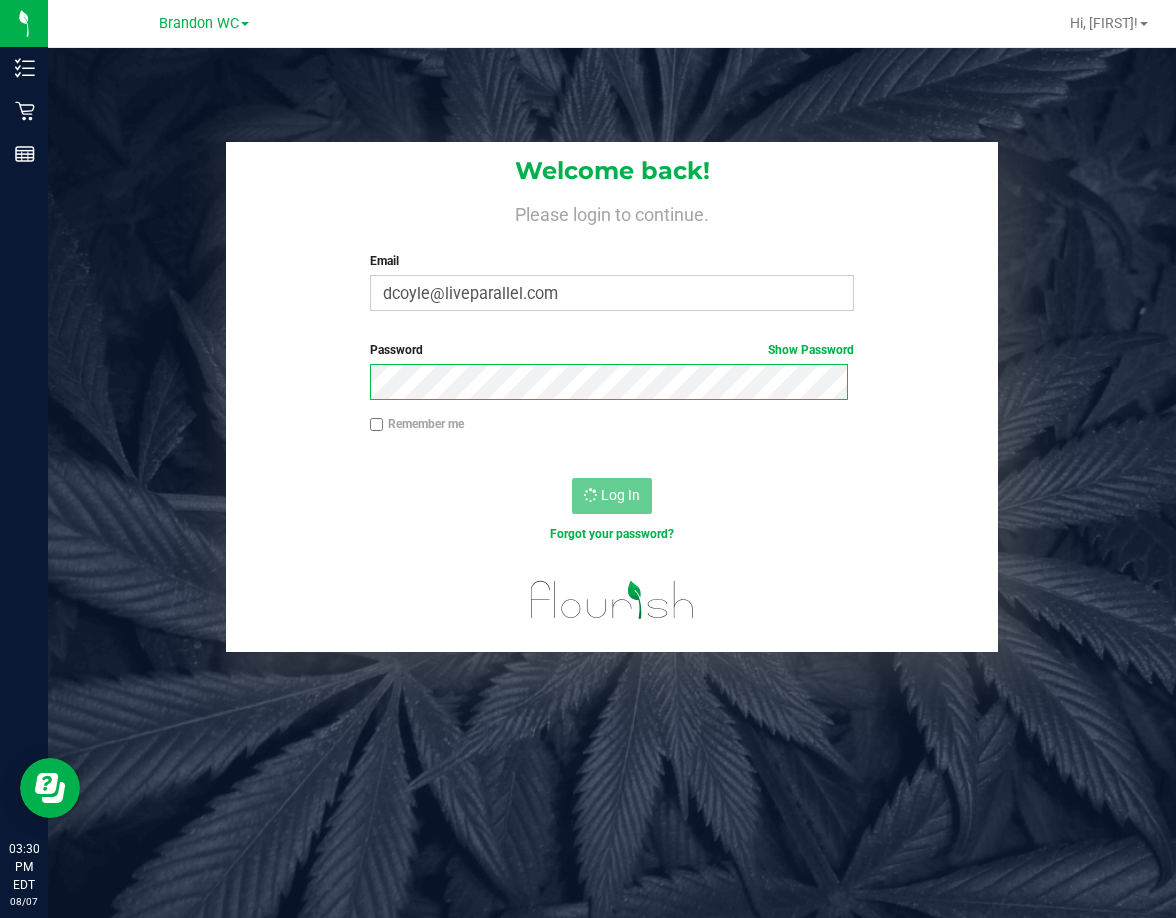 scroll, scrollTop: 0, scrollLeft: 0, axis: both 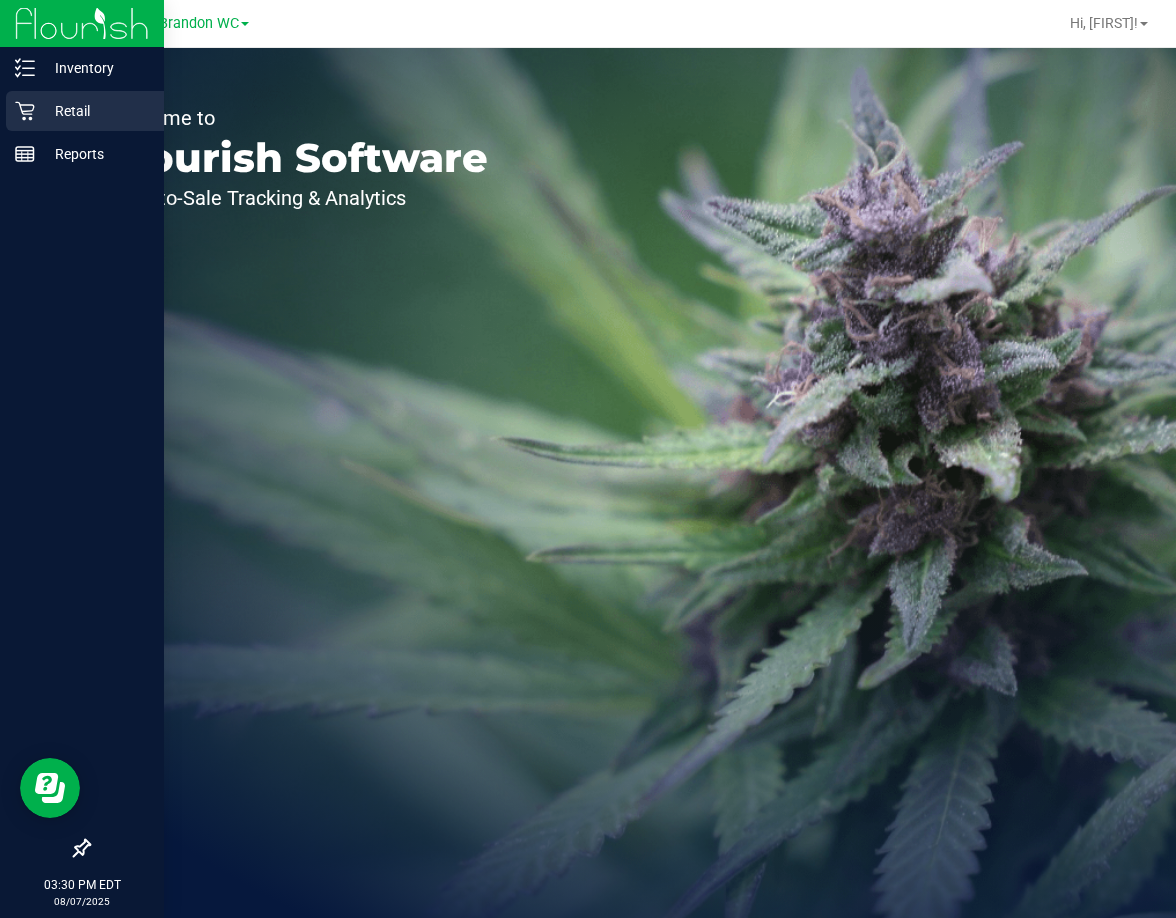 click on "Retail" at bounding box center (95, 111) 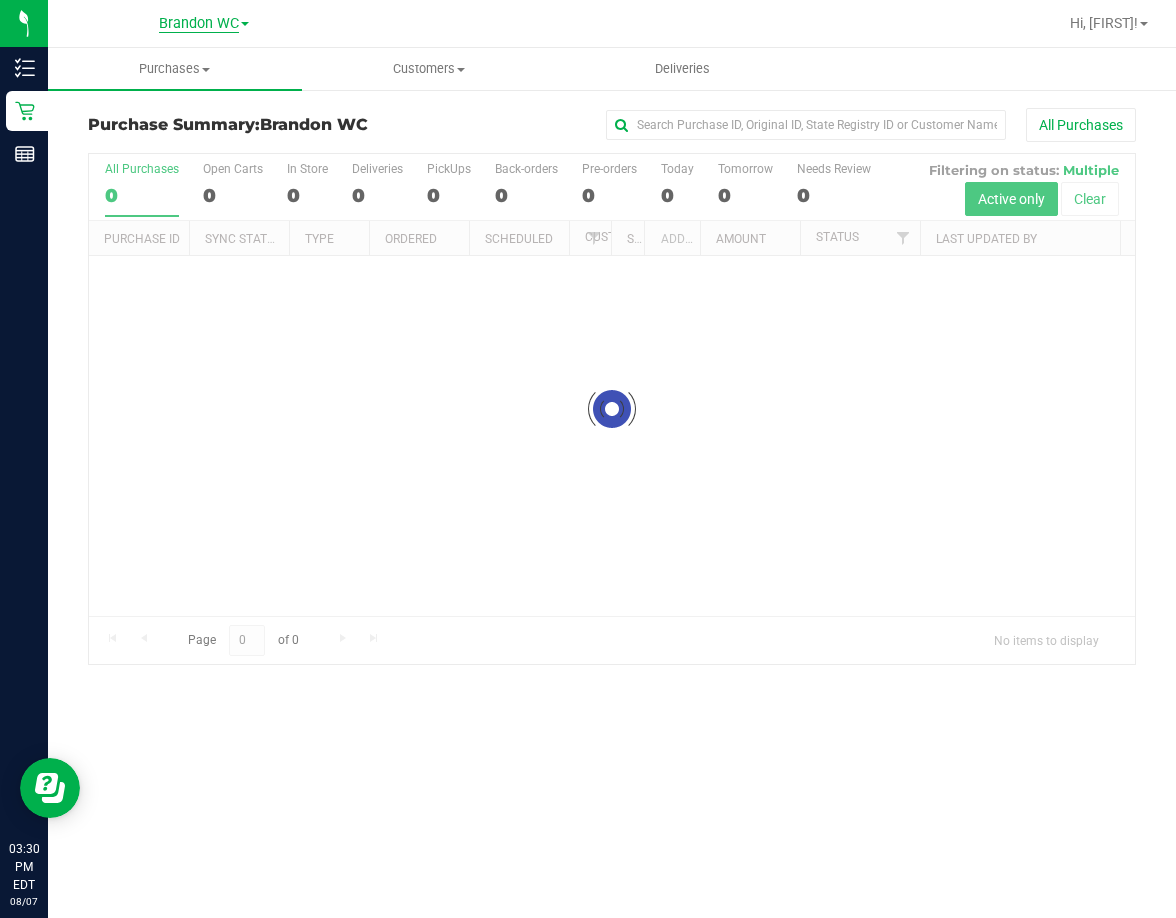 click on "Brandon WC" at bounding box center (199, 24) 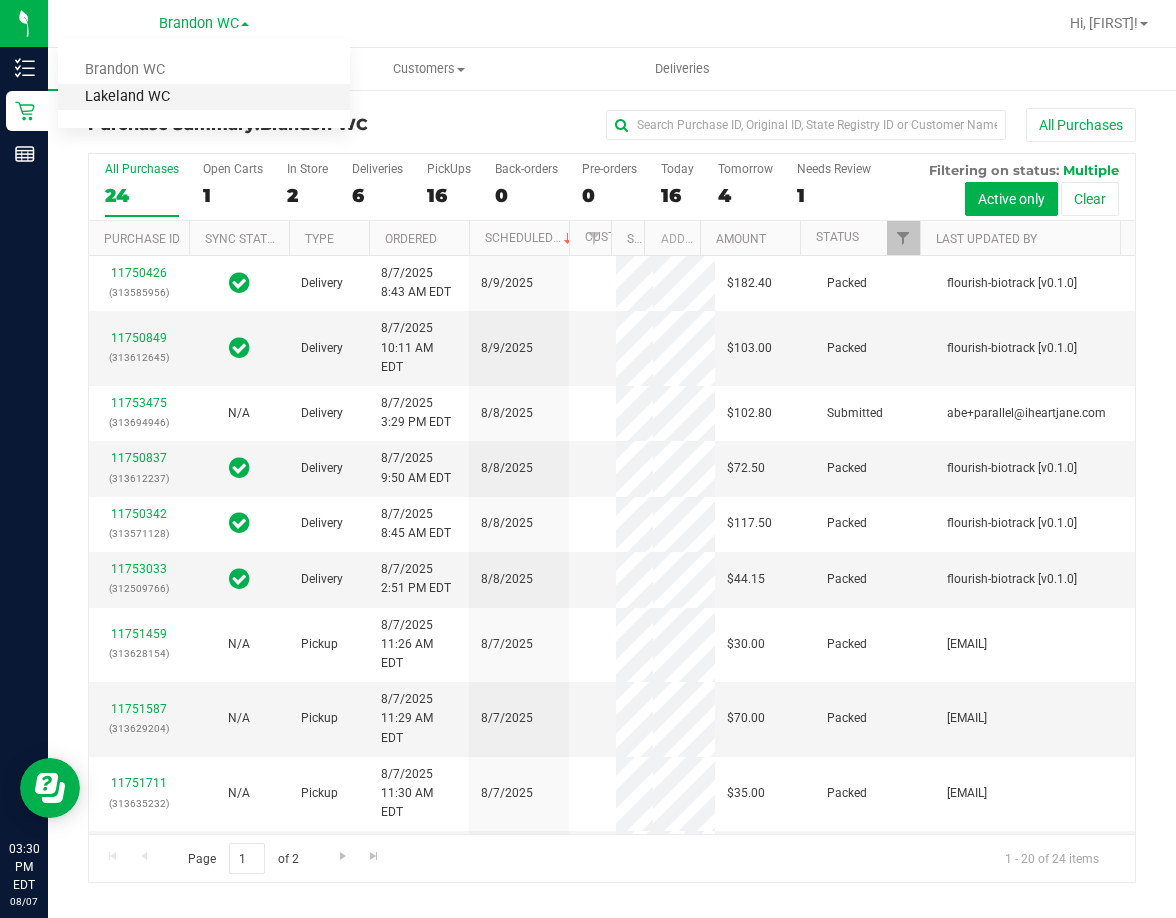 click on "Lakeland WC" at bounding box center [204, 97] 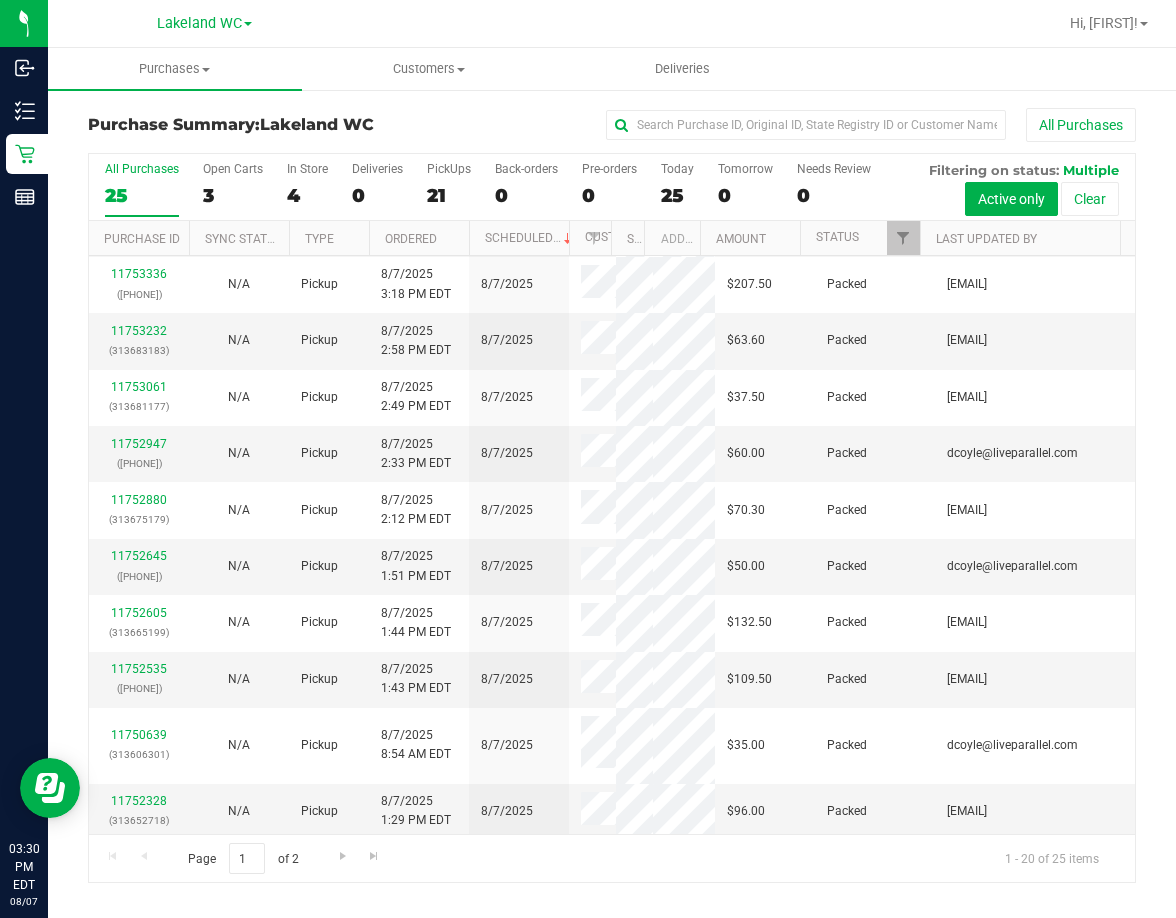 scroll, scrollTop: 0, scrollLeft: 0, axis: both 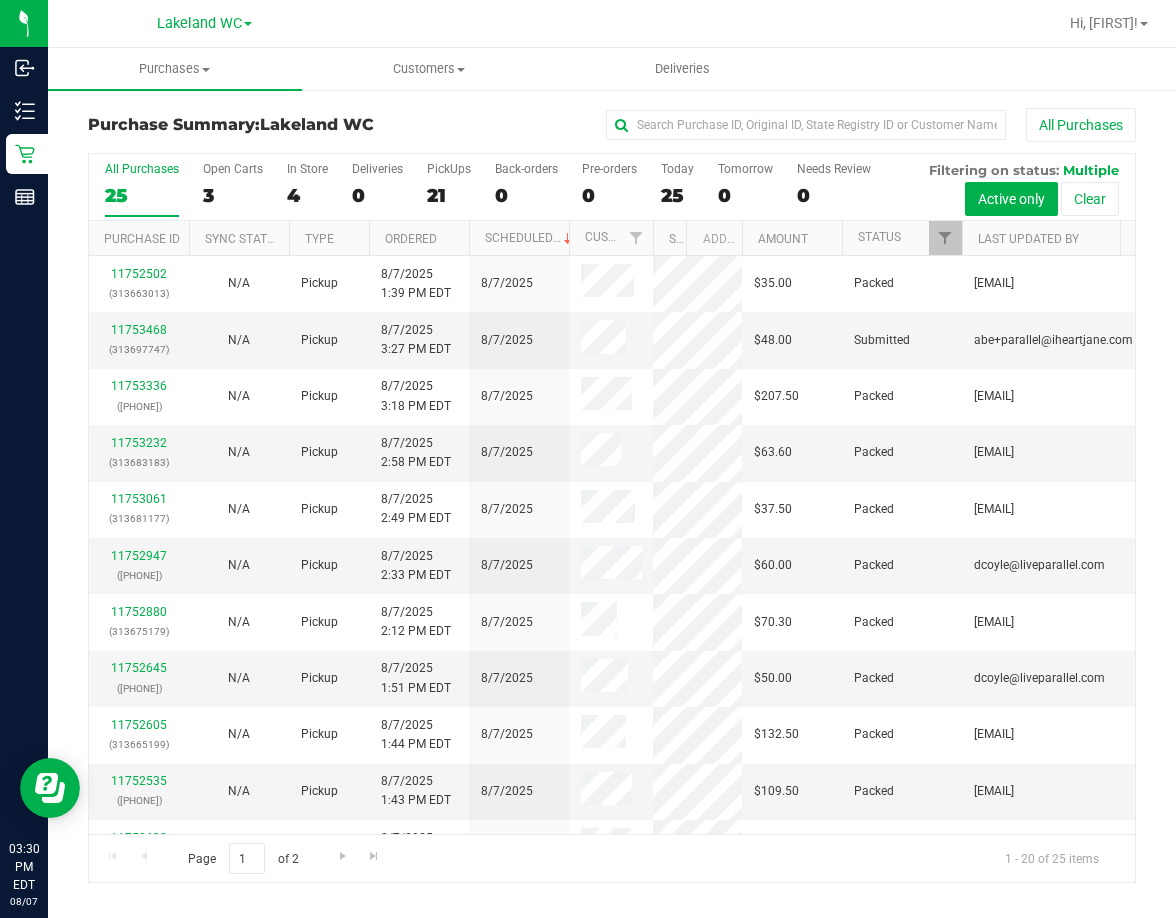drag, startPoint x: 609, startPoint y: 236, endPoint x: 653, endPoint y: 252, distance: 46.818798 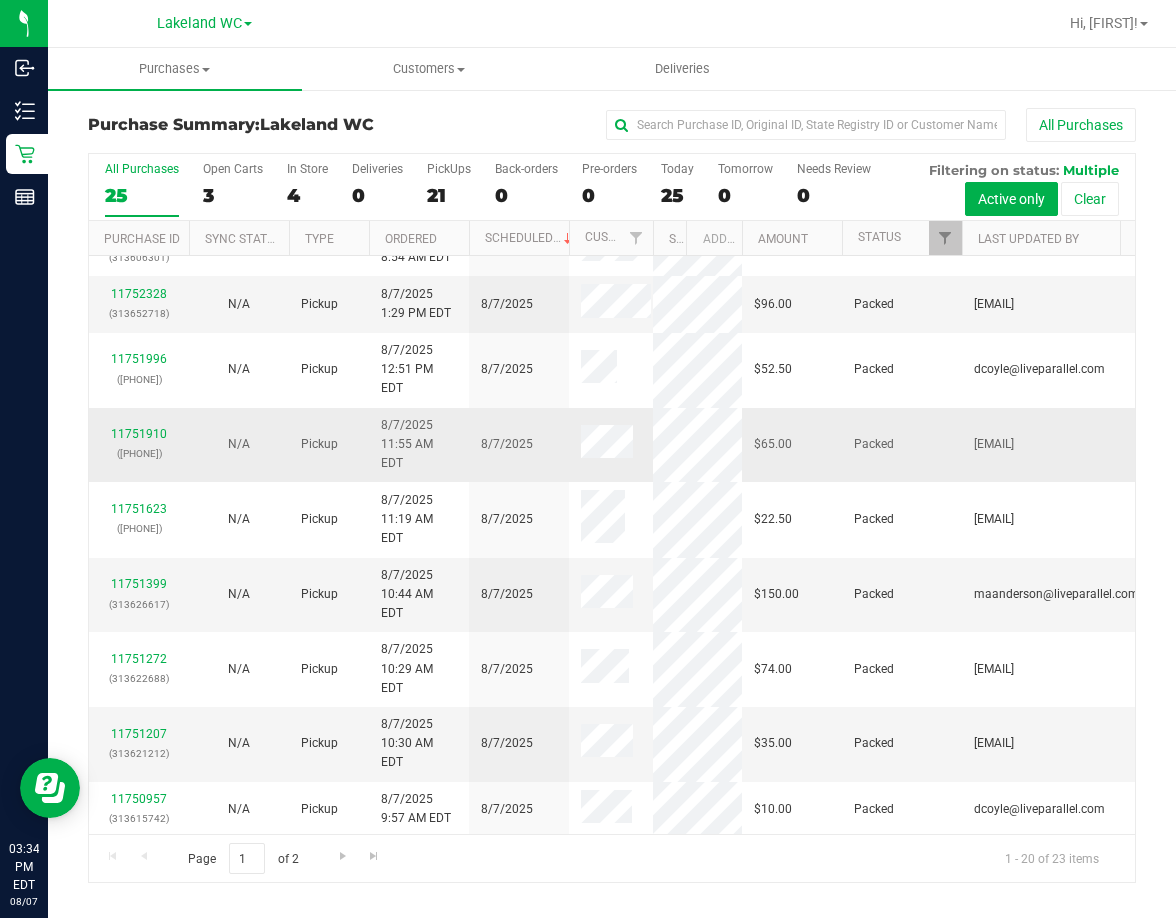 scroll, scrollTop: 0, scrollLeft: 0, axis: both 